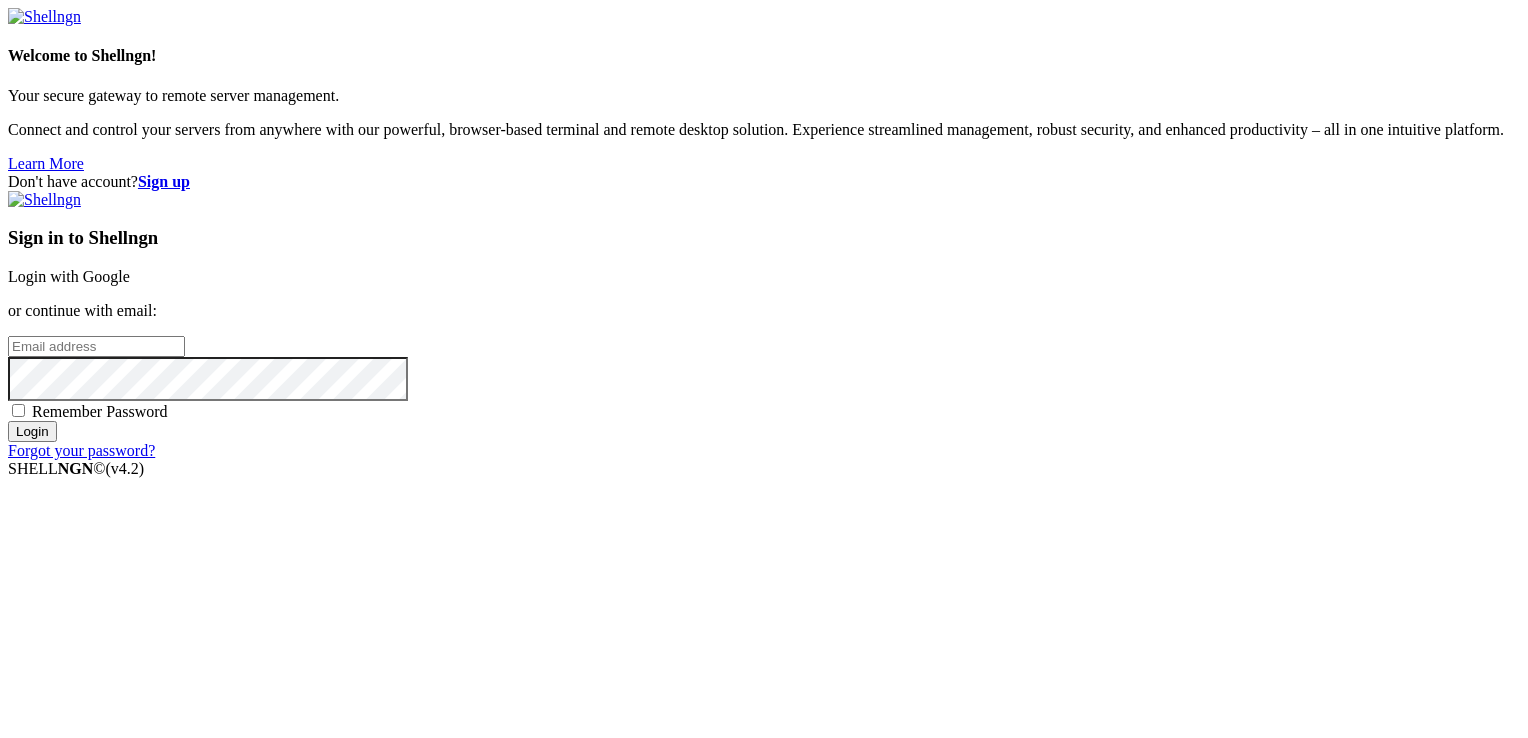 scroll, scrollTop: 0, scrollLeft: 0, axis: both 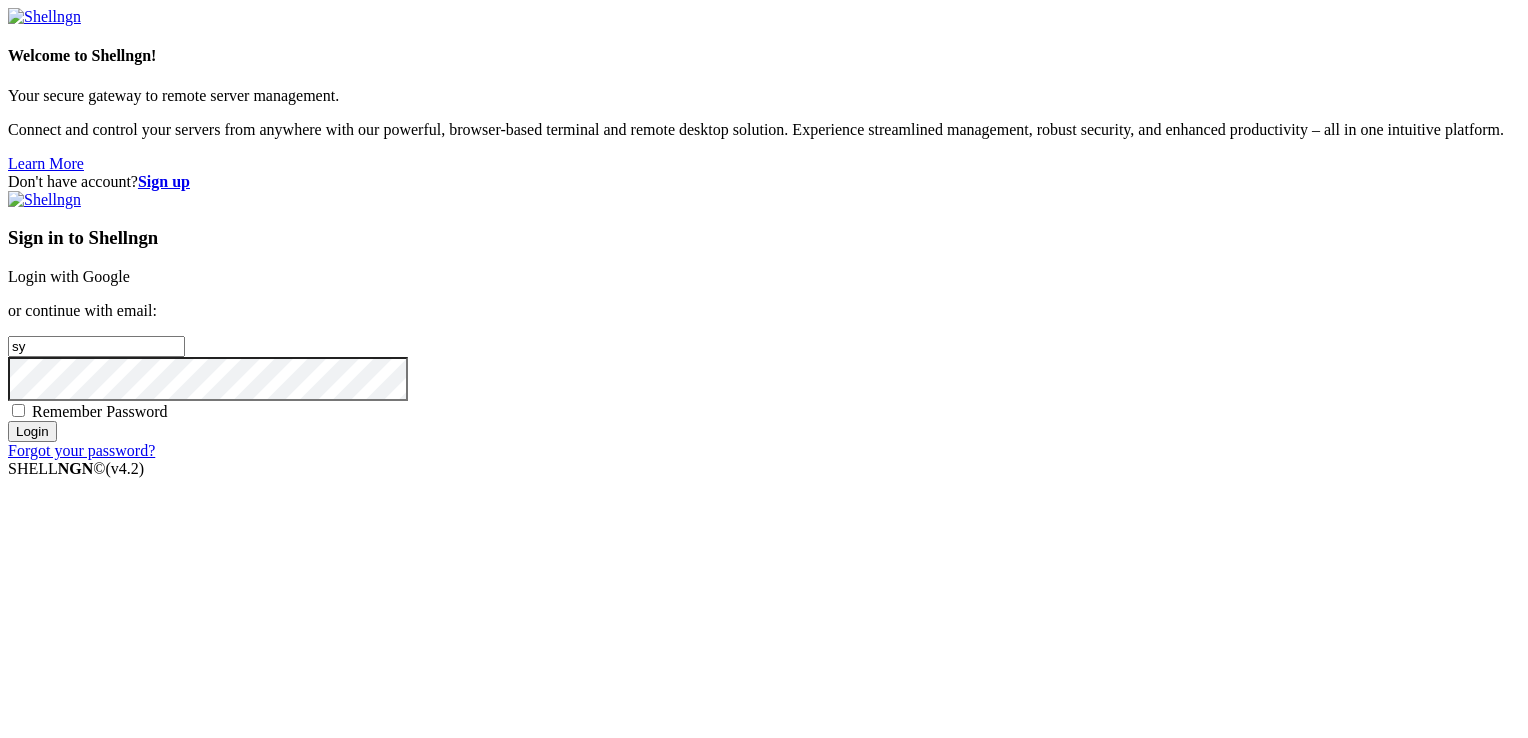 type on "s" 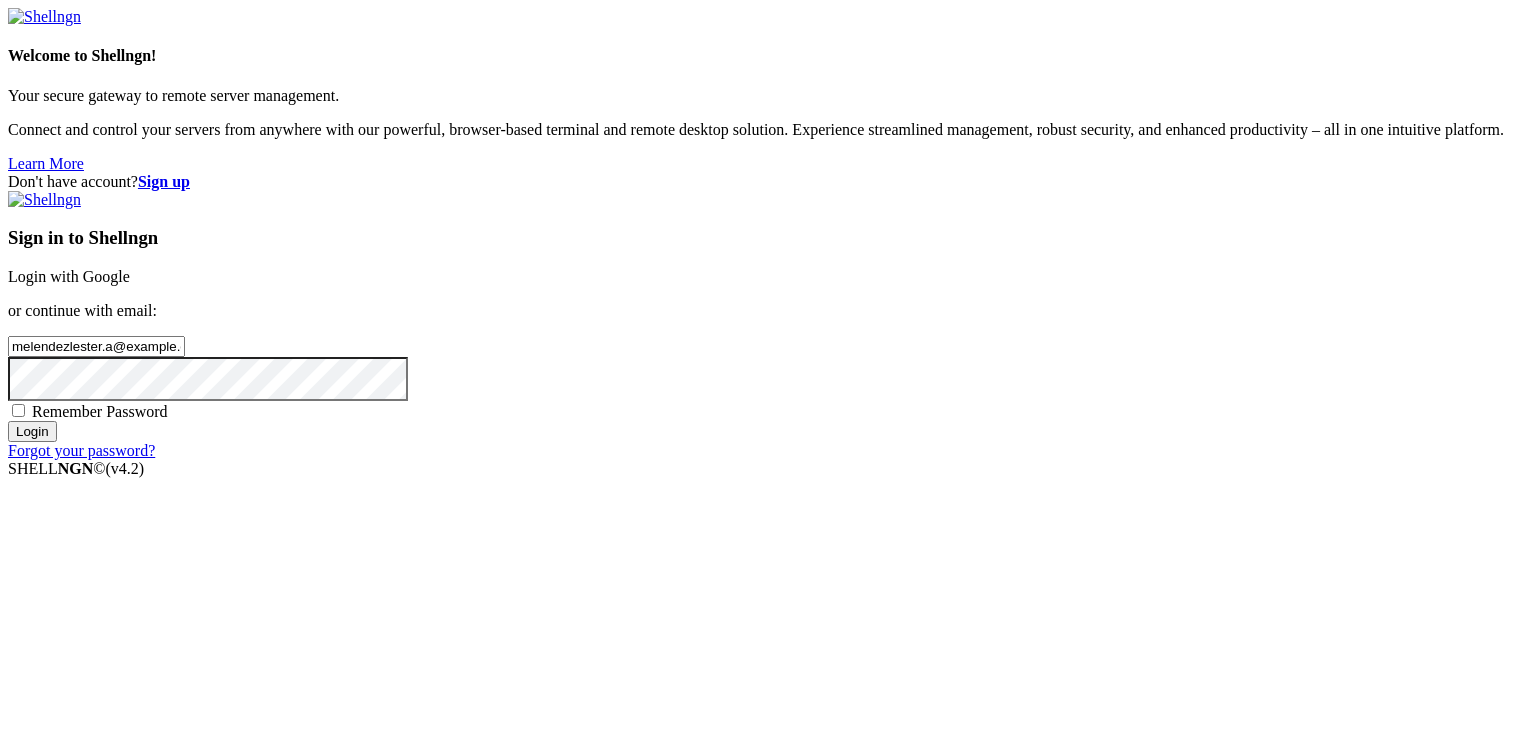 type on "melendezlester.a@example.com" 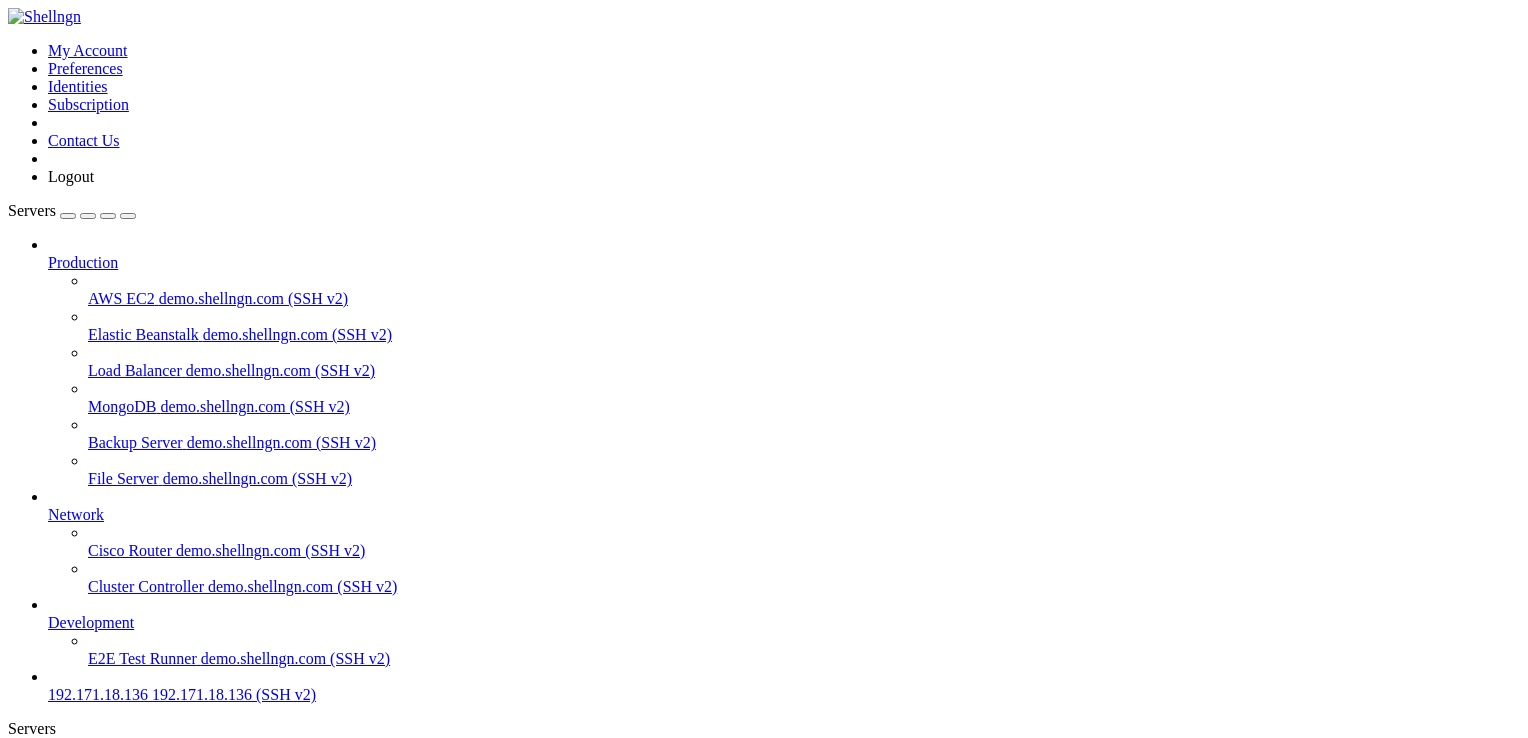 scroll, scrollTop: 68, scrollLeft: 0, axis: vertical 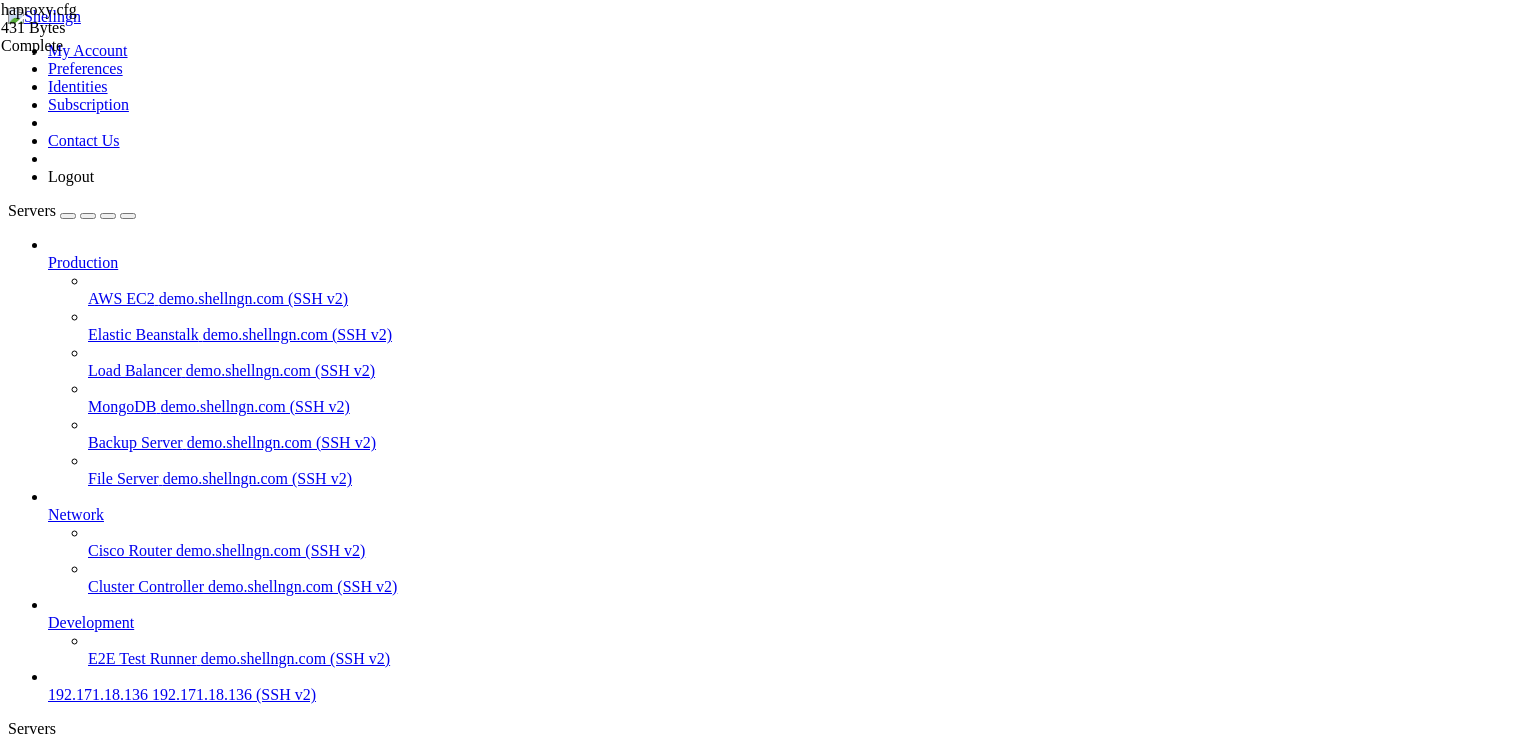 drag, startPoint x: 570, startPoint y: 619, endPoint x: 404, endPoint y: 559, distance: 176.51062 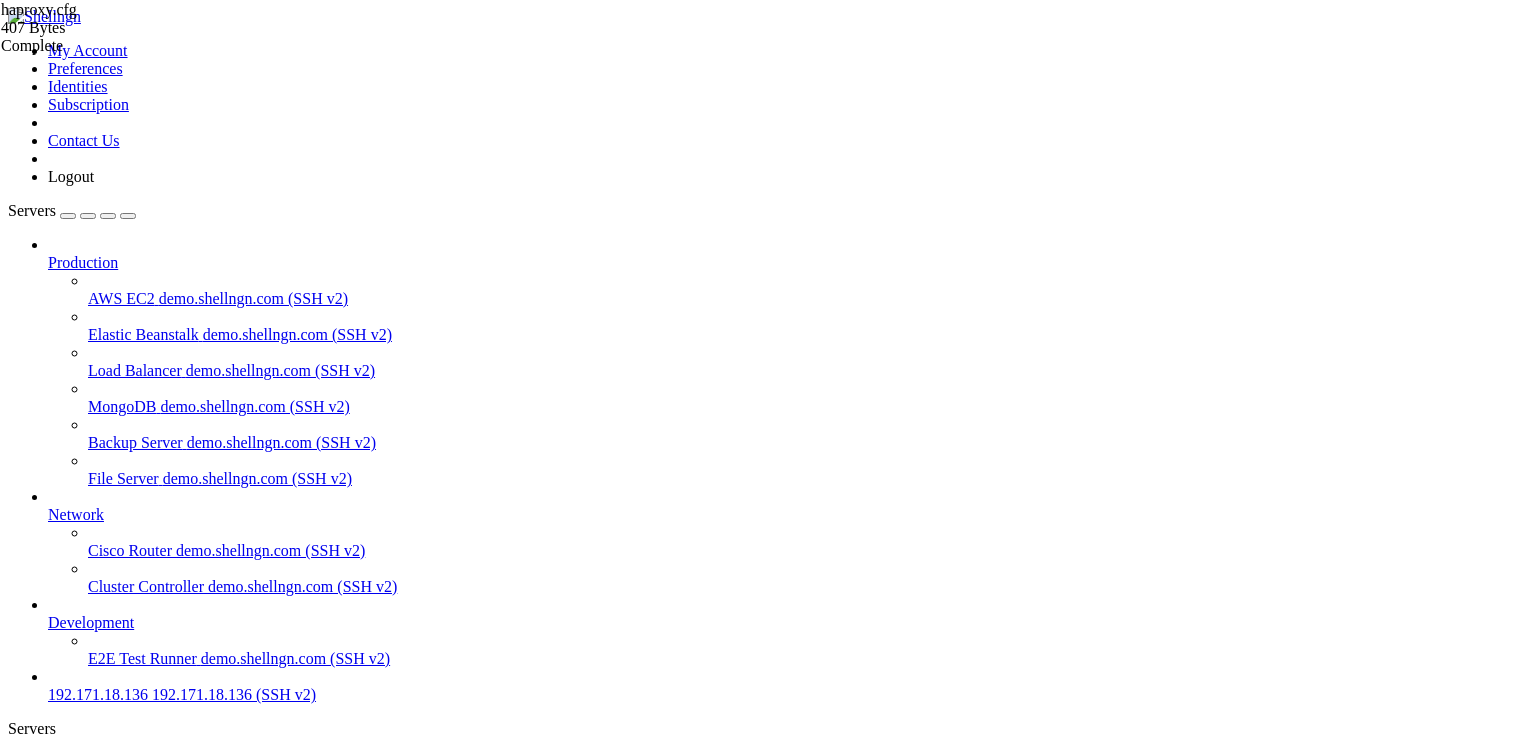 click on "192.171.18.136" at bounding box center [98, 762] 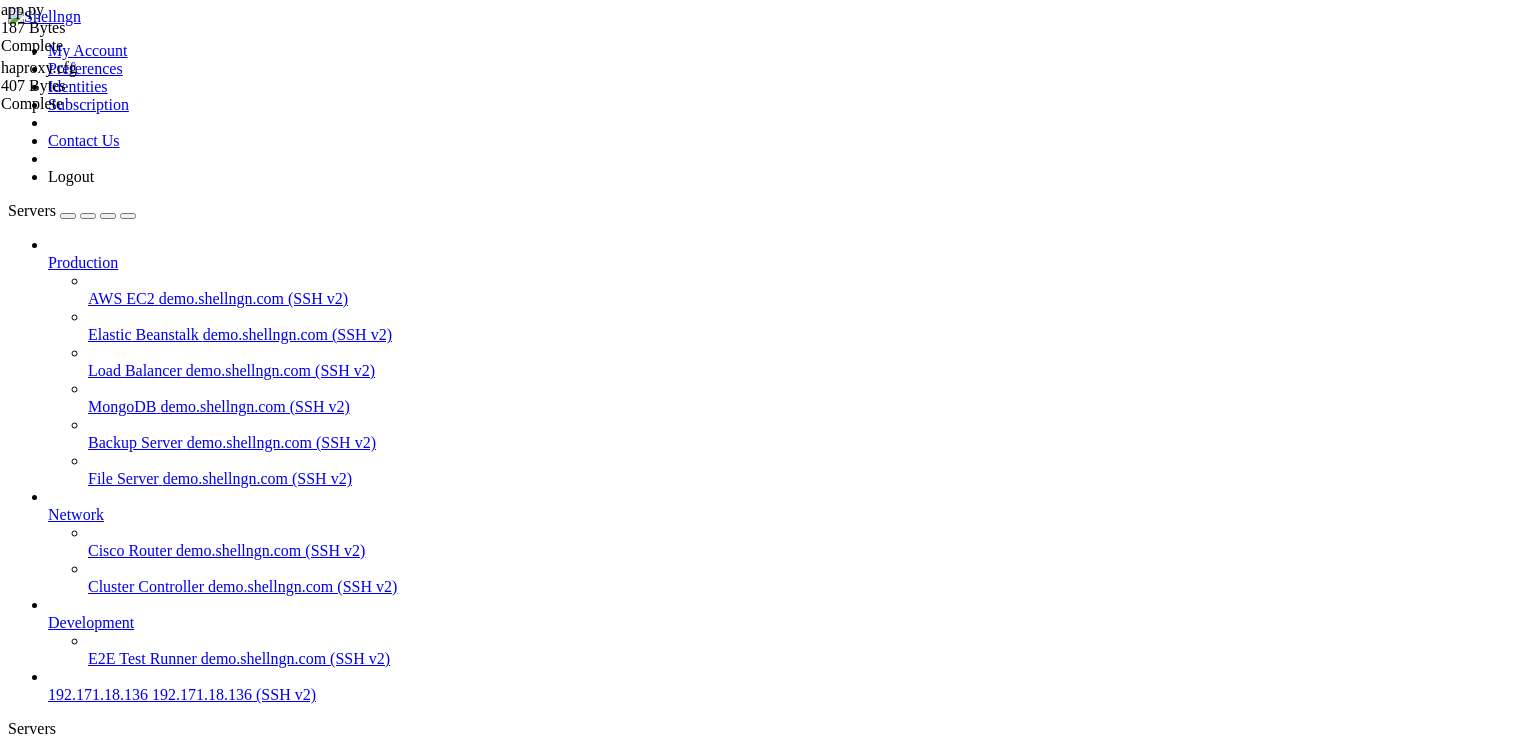 drag, startPoint x: 573, startPoint y: 322, endPoint x: 265, endPoint y: 82, distance: 390.4664 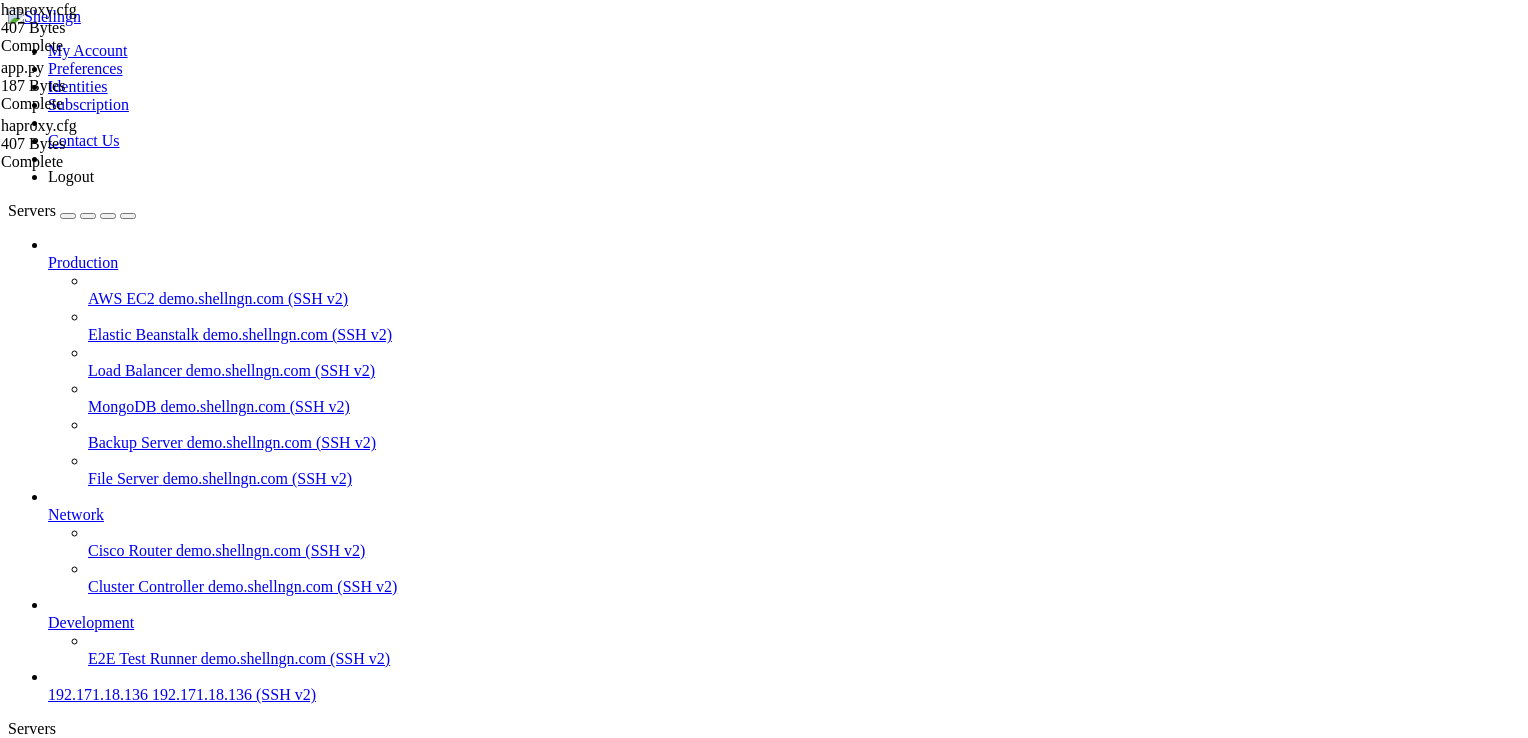 drag, startPoint x: 628, startPoint y: 370, endPoint x: 280, endPoint y: 91, distance: 446.0325 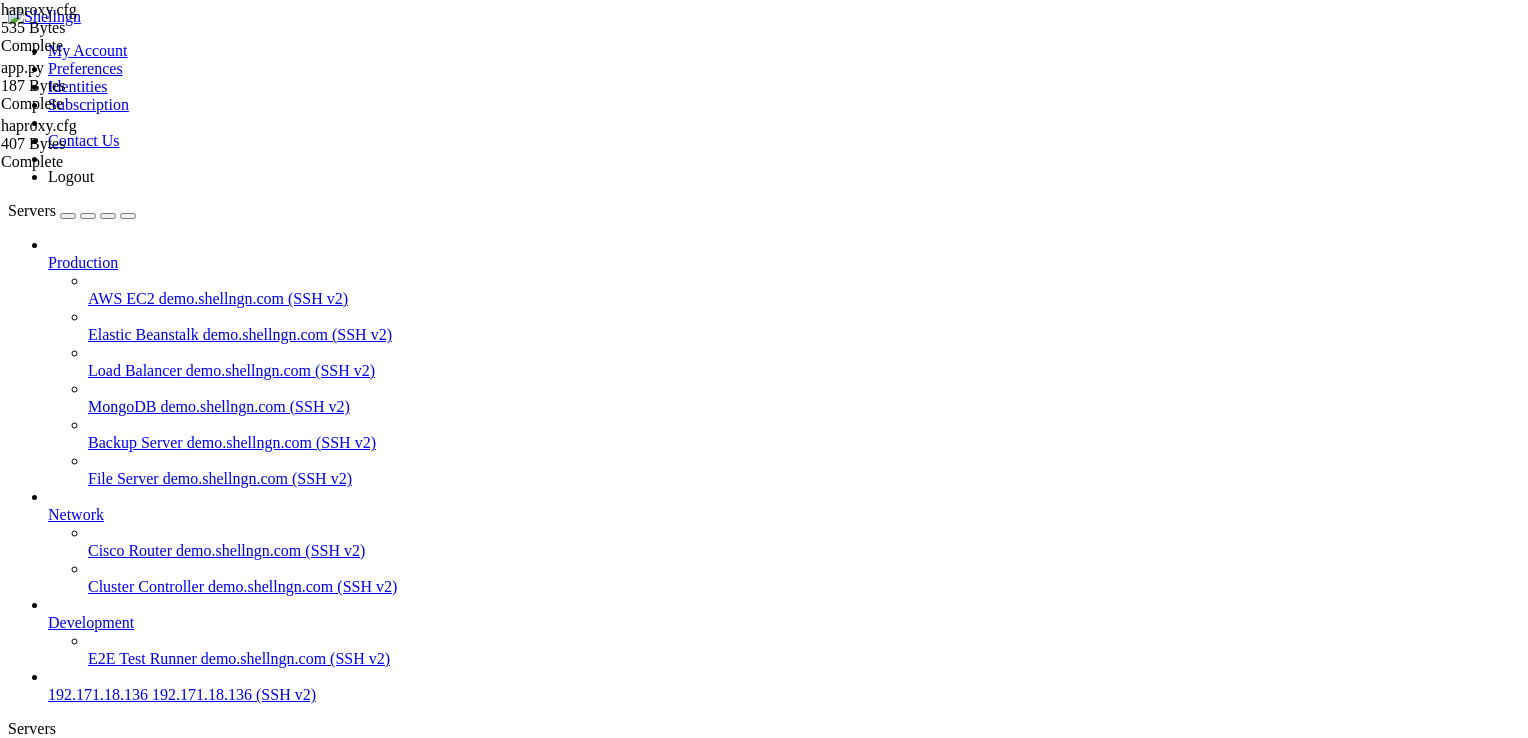 click on "192.171.18.136" at bounding box center (98, 762) 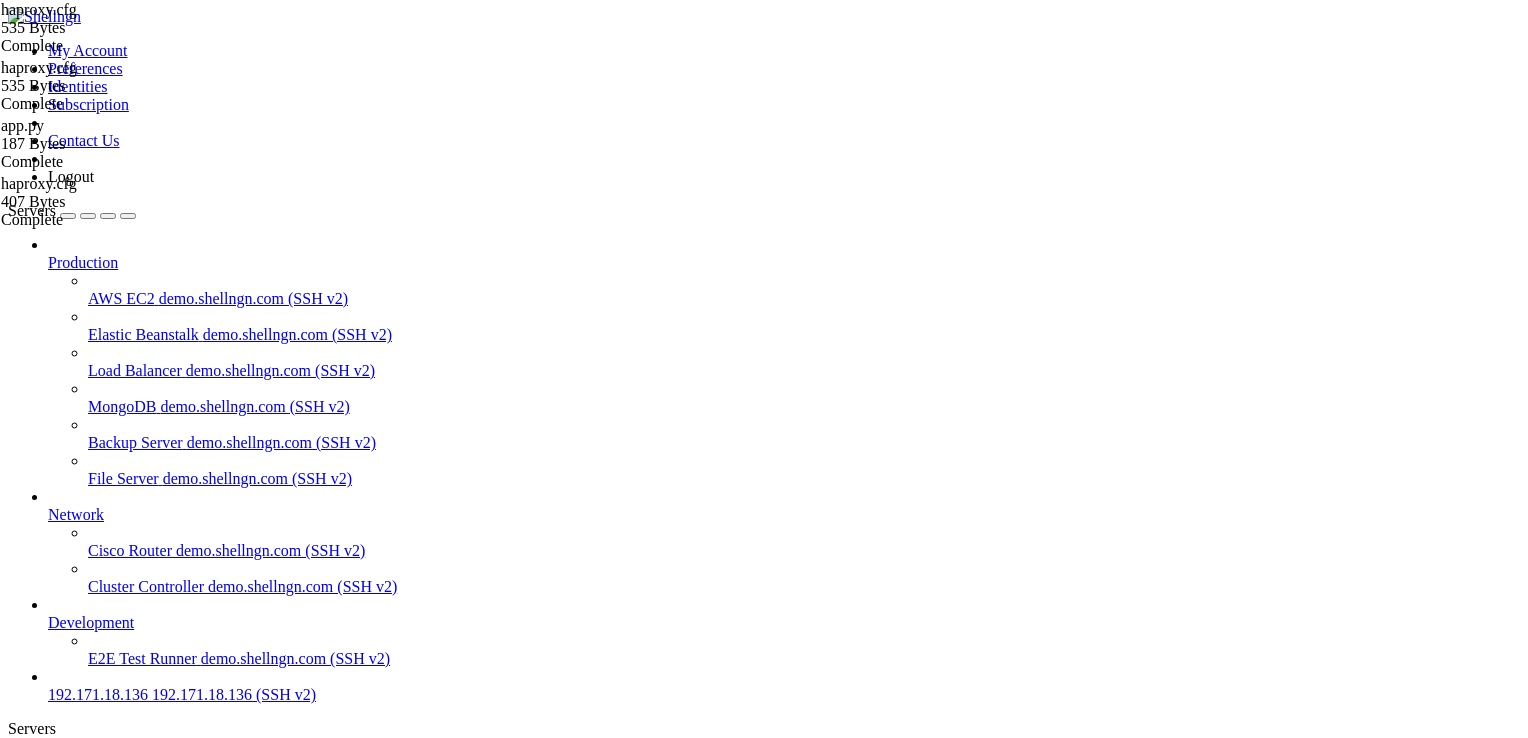 drag, startPoint x: 514, startPoint y: 522, endPoint x: 273, endPoint y: 73, distance: 509.59003 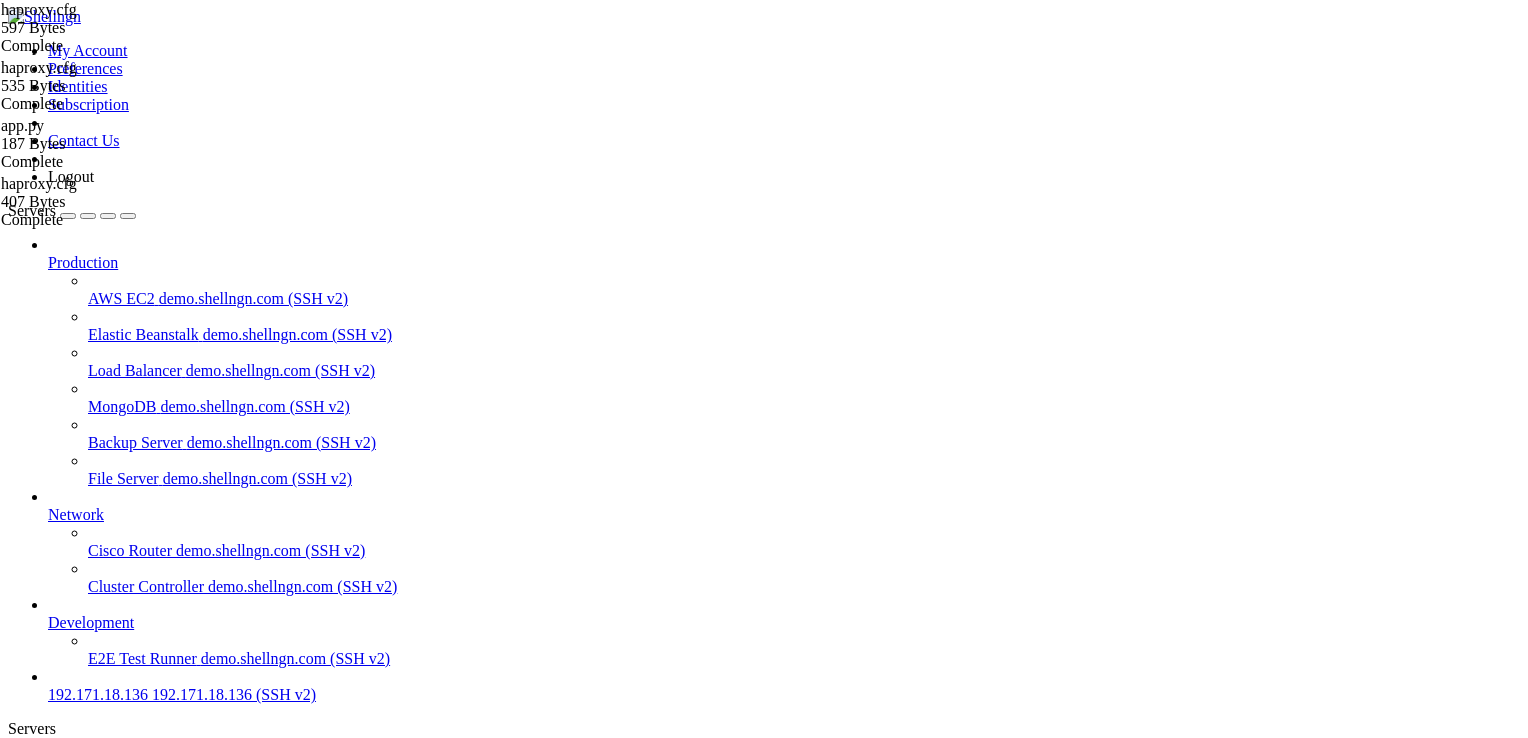 click on "192.171.18.136" at bounding box center [98, 762] 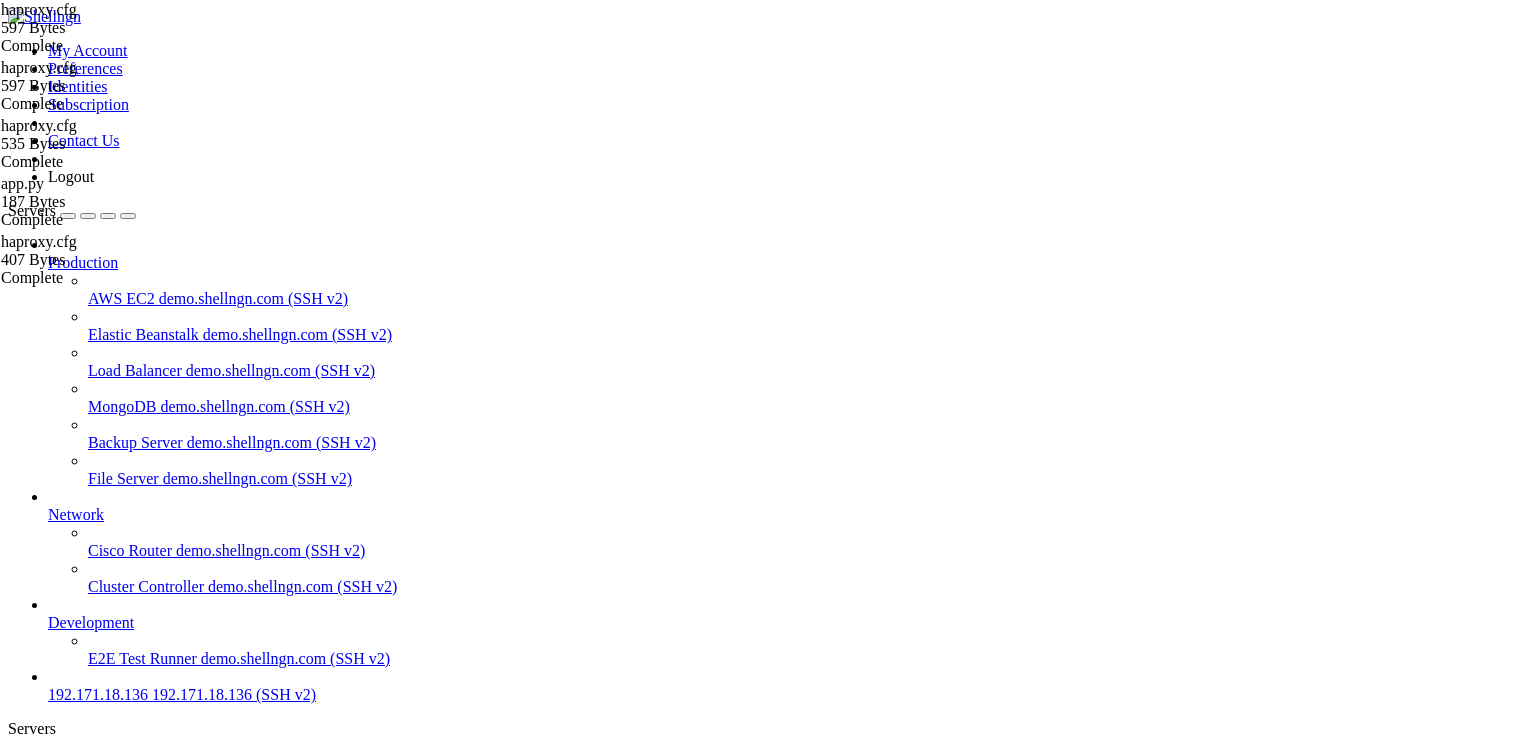 click on "defaults      mode http      log global      option httplog      option dontlognull      option http-server-close      option forwardfor      timeout connect [NUM]ms      timeout client  [NUM]ms      timeout server  [NUM]ms frontend http_in      bind *:80      mode http      option http-use-htx      default_backend web_backend backend web_backend      mode http      balance roundrobin      option httpchk GET /      http-request allow if { method GET }      server web1 127.0.0.1:[PORT] check" at bounding box center (786, 2267) 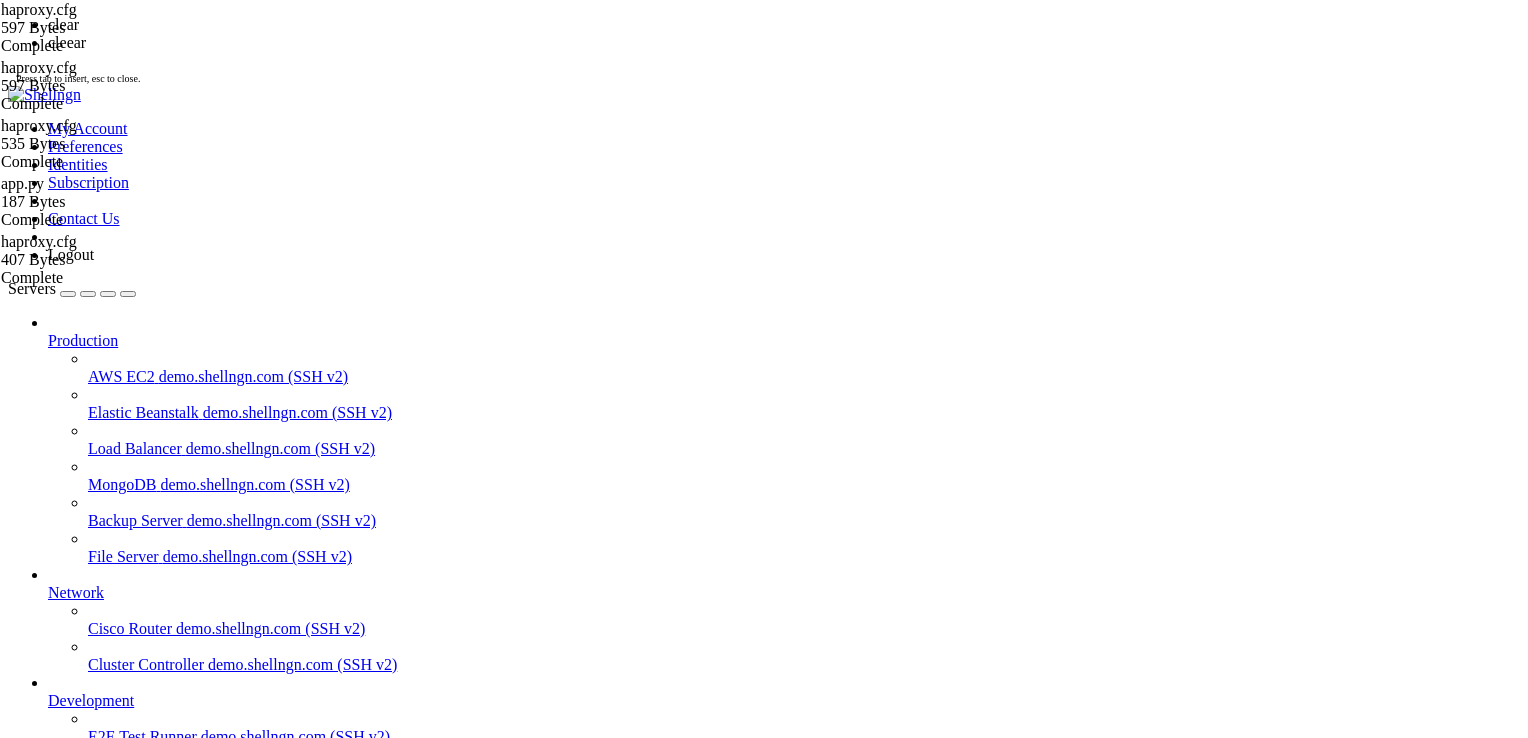 scroll, scrollTop: 0, scrollLeft: 0, axis: both 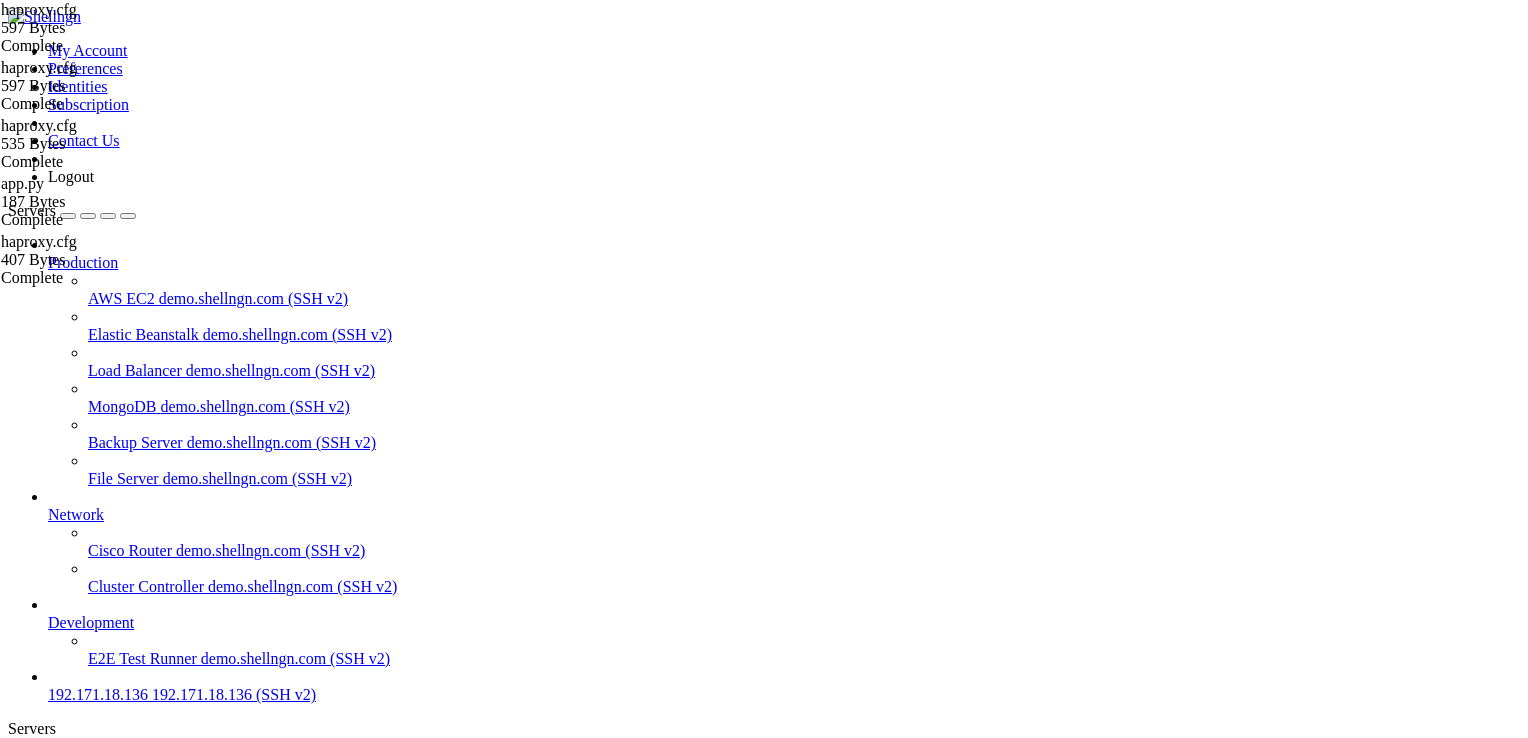 drag, startPoint x: 768, startPoint y: 1207, endPoint x: 15, endPoint y: 1161, distance: 754.40375 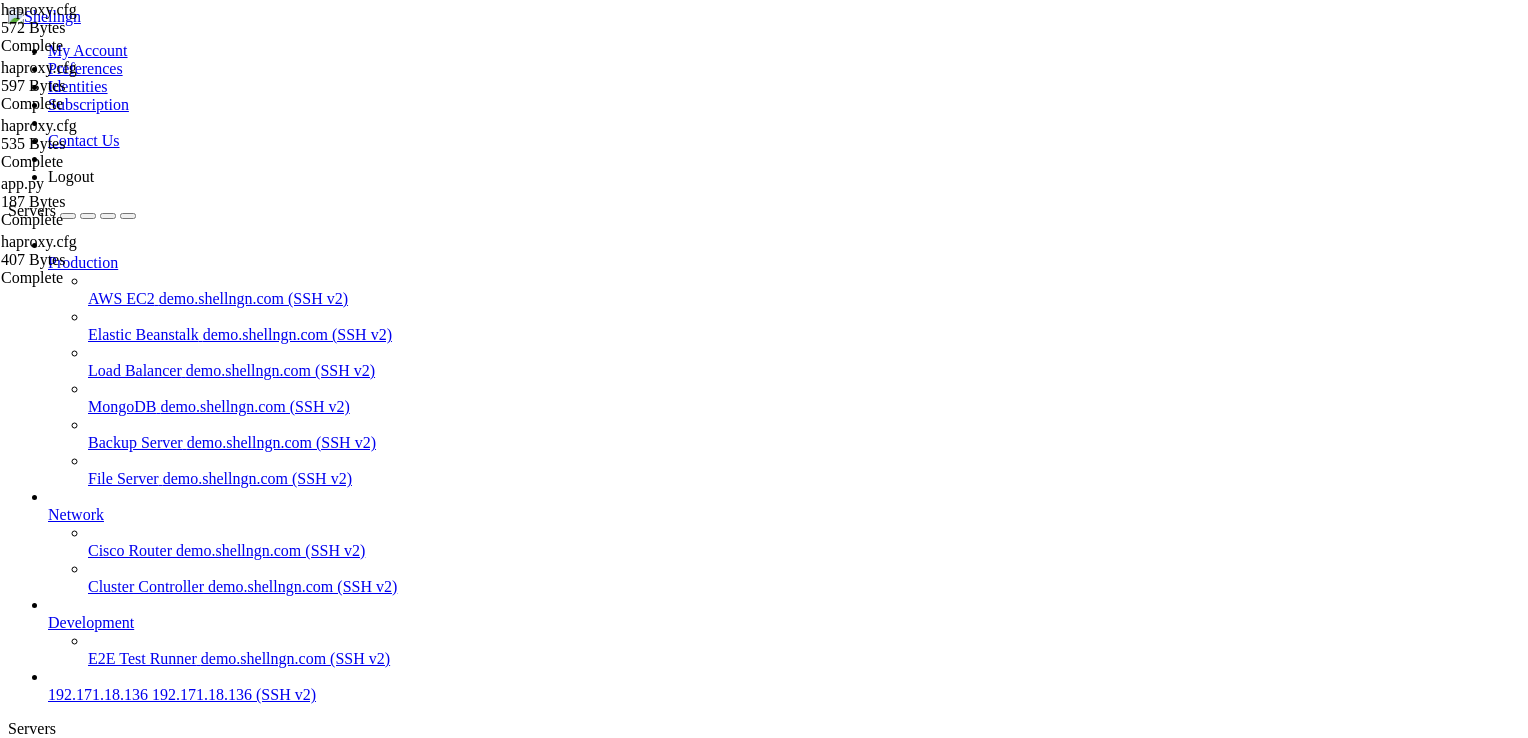 click on "192.171.18.136" at bounding box center (98, 762) 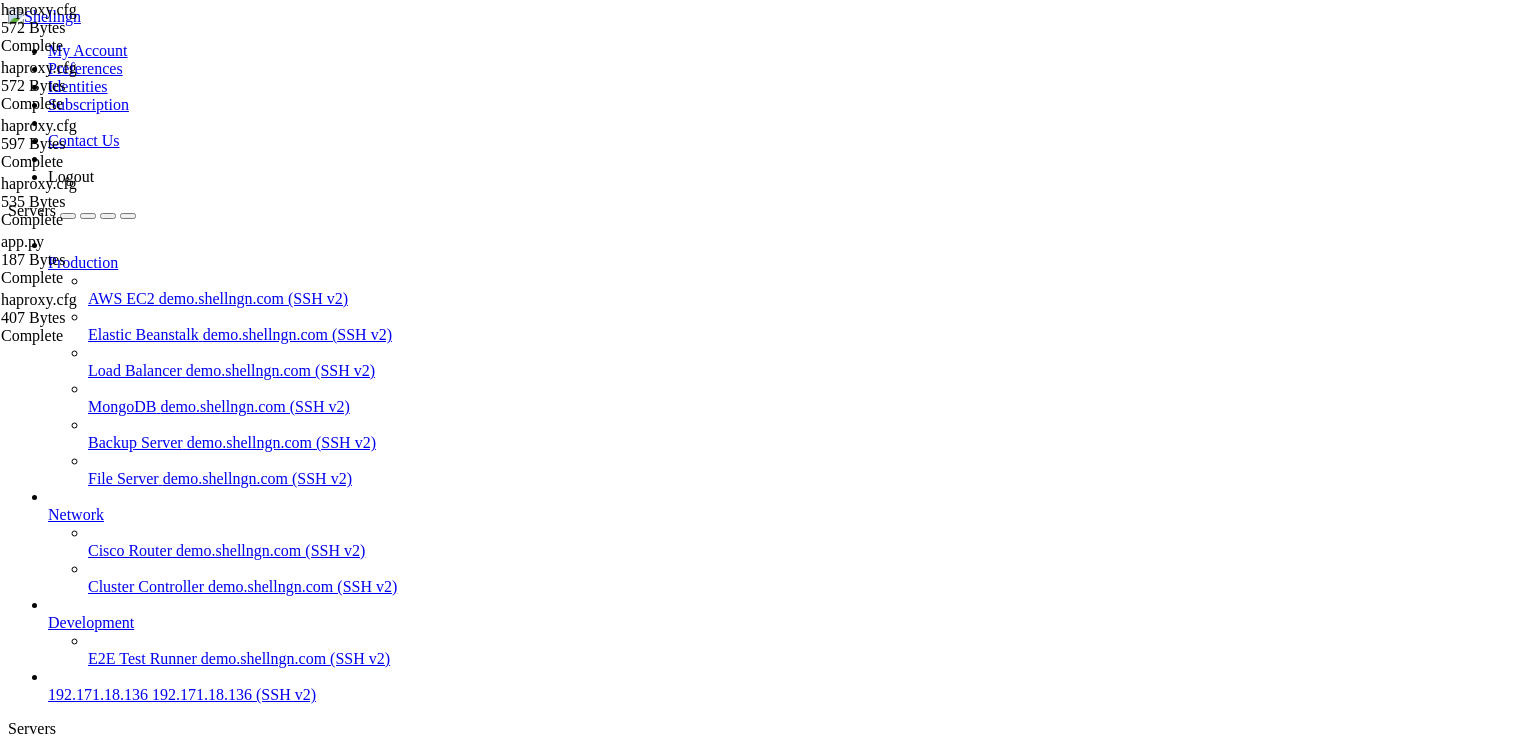 drag, startPoint x: 632, startPoint y: 448, endPoint x: 144, endPoint y: 58, distance: 624.6951 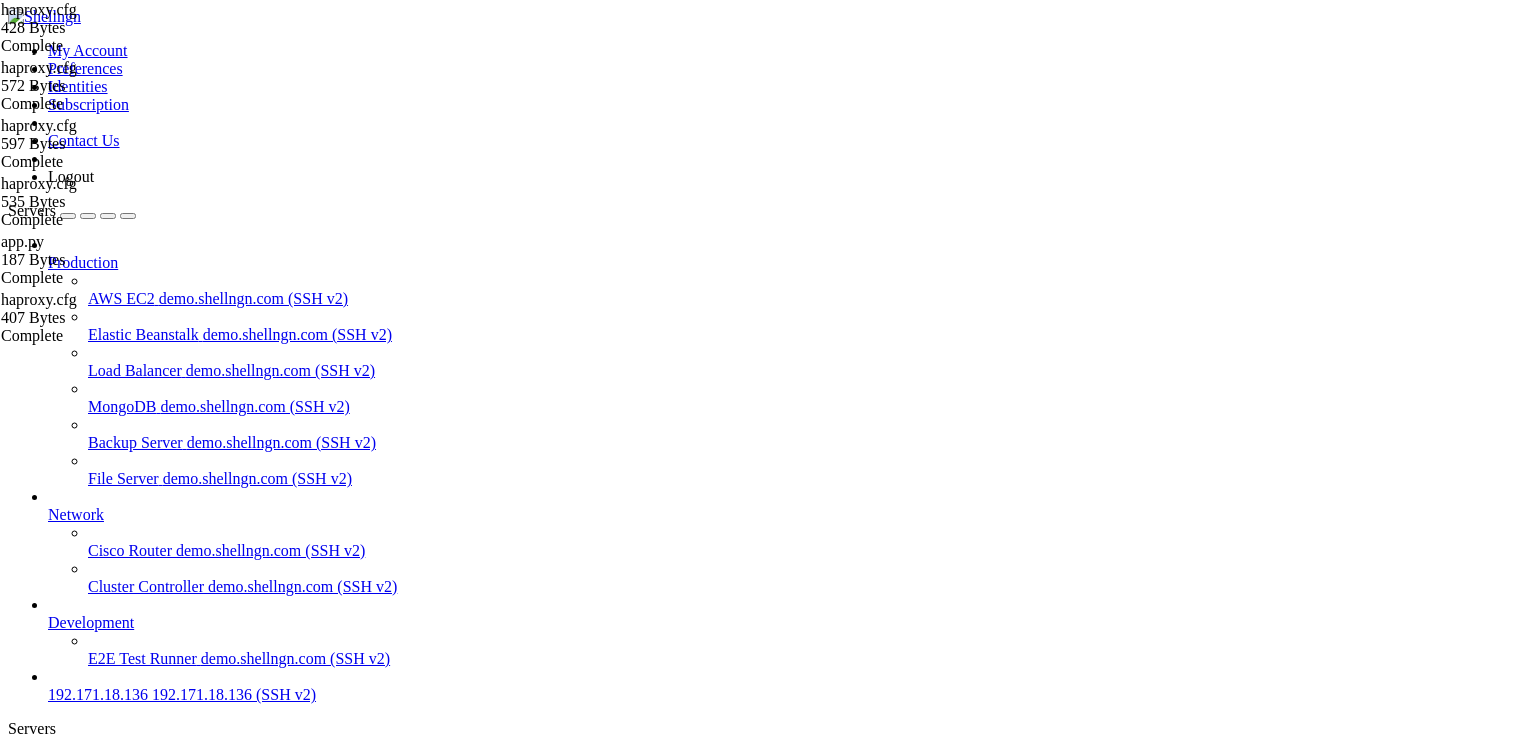 click on "192.171.18.136" at bounding box center (98, 762) 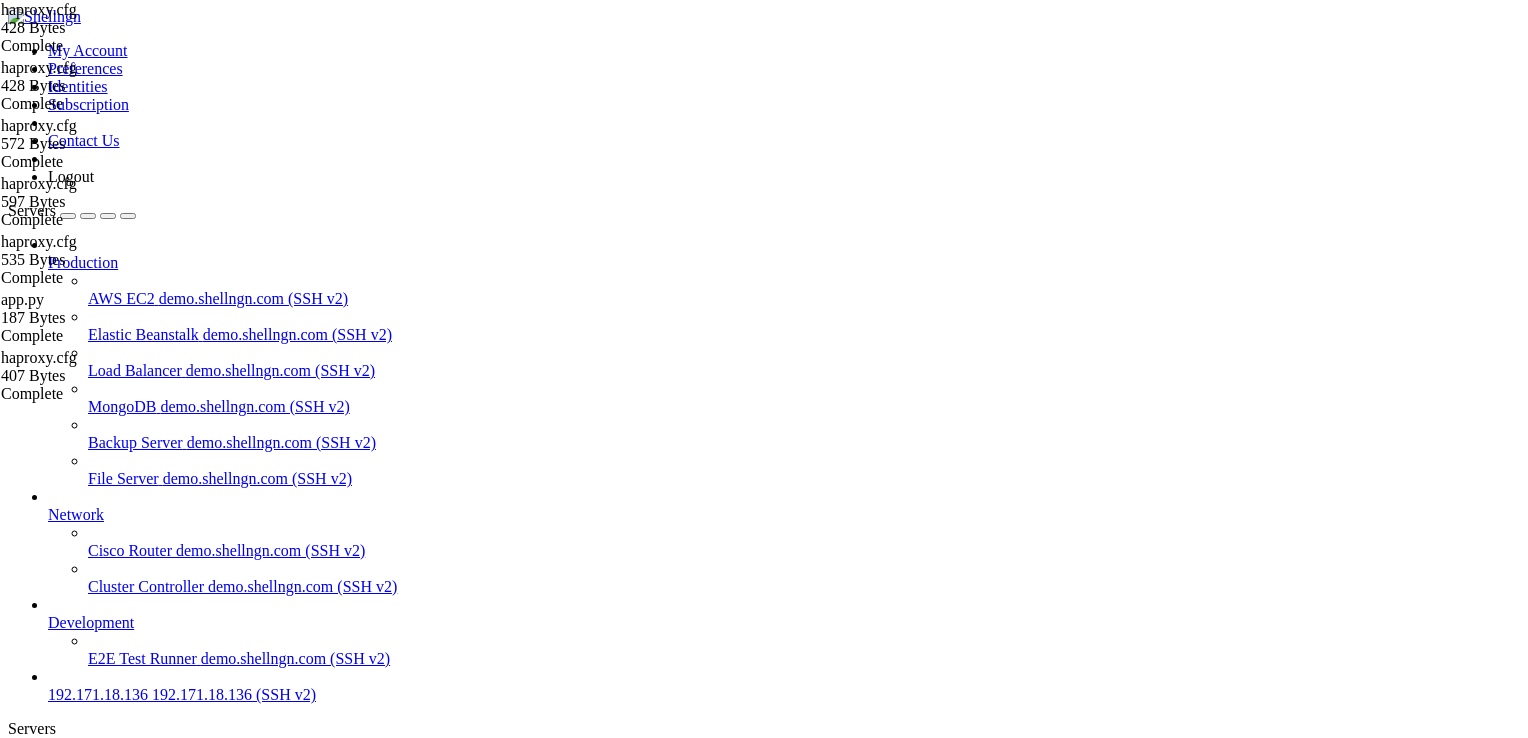drag, startPoint x: 568, startPoint y: 362, endPoint x: 230, endPoint y: 53, distance: 457.95743 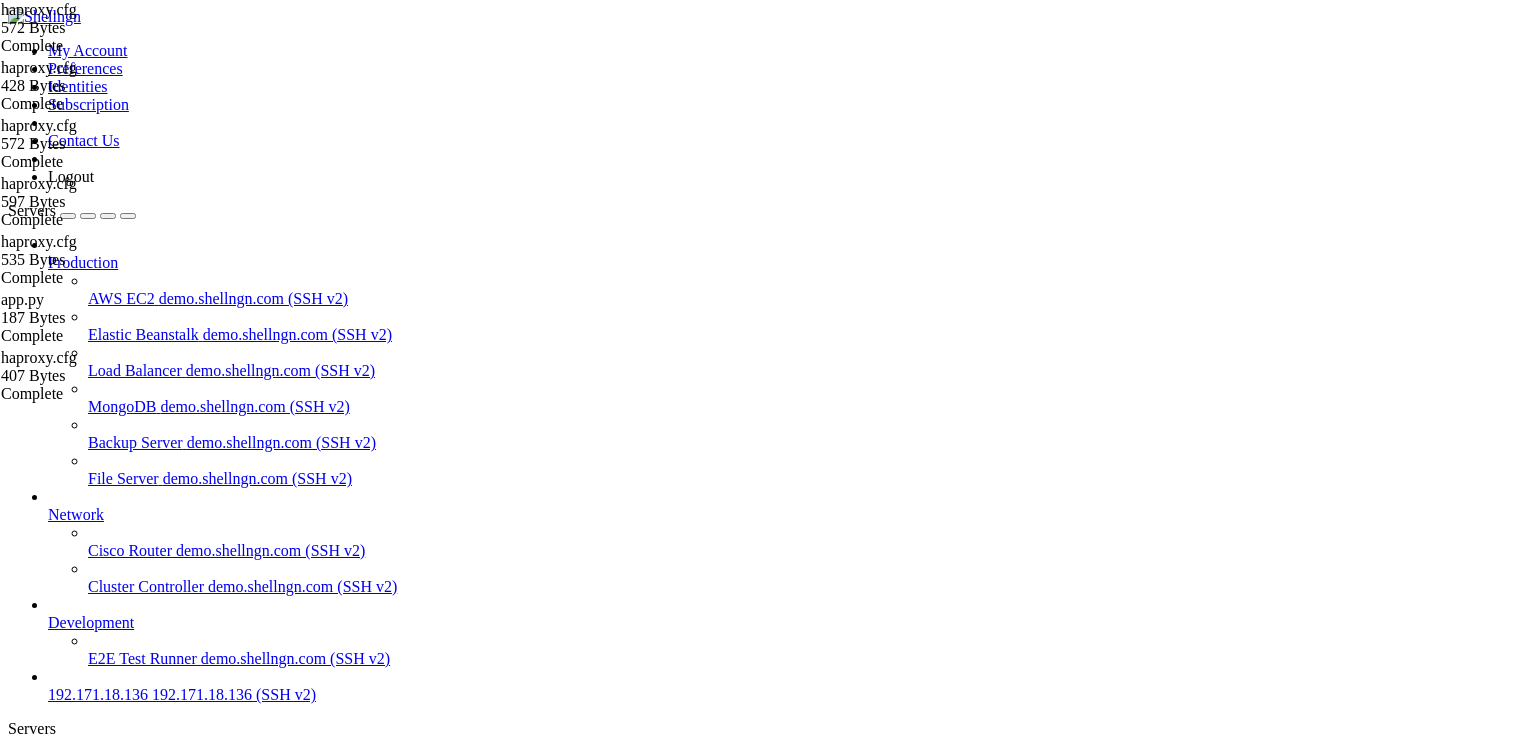 click on "192.171.18.136" at bounding box center [98, 762] 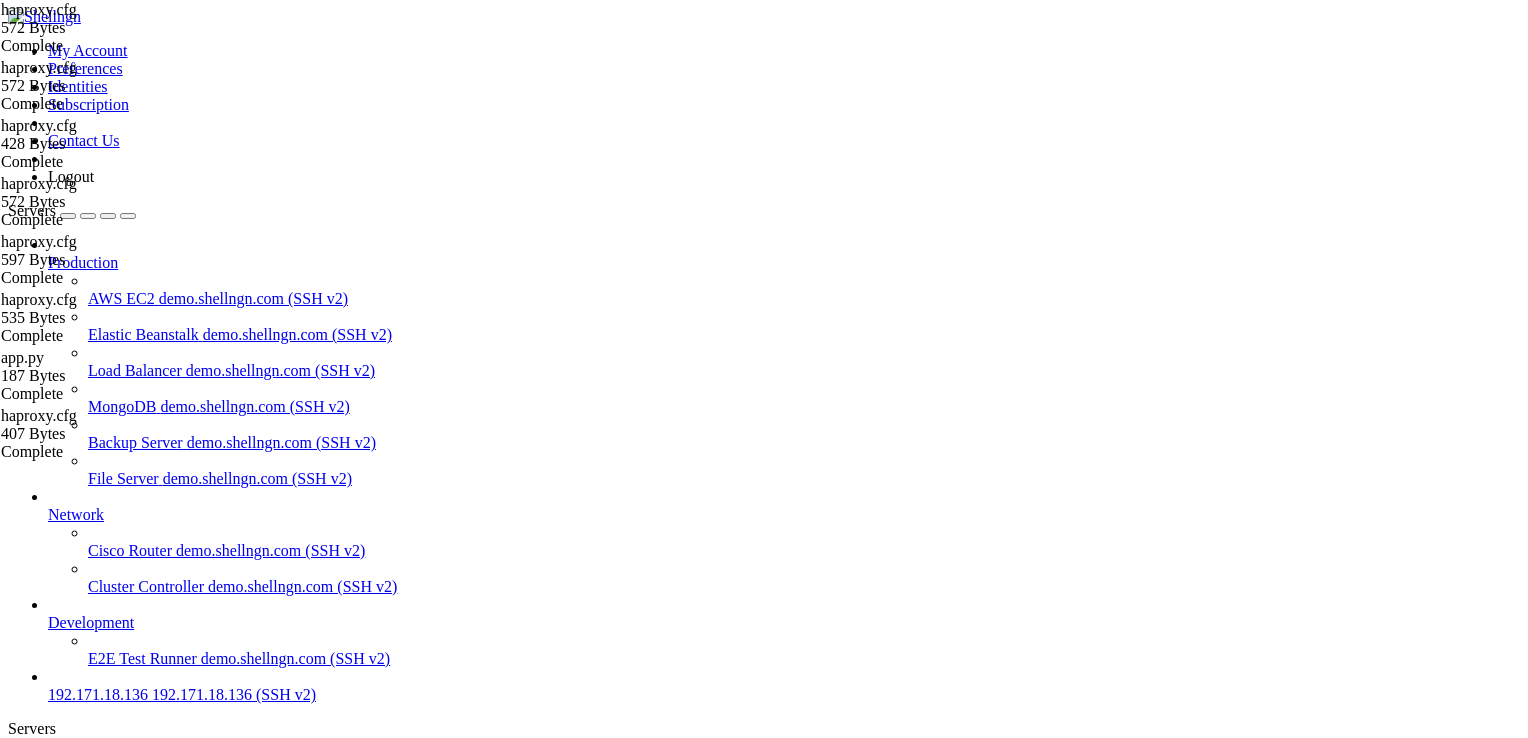 click on "192.171.18.136" at bounding box center [98, 762] 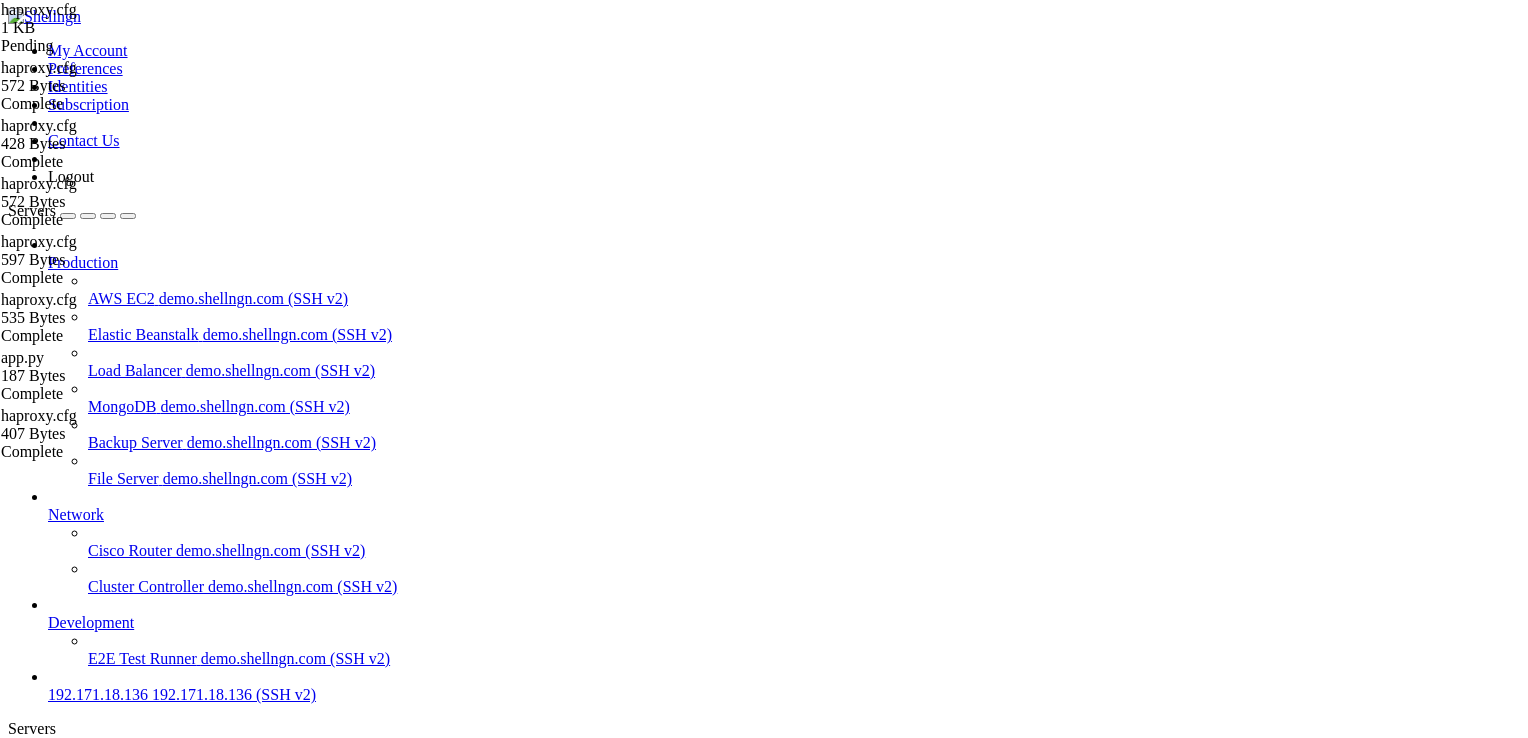 click on "Reconnect" at bounding box center [48, 1877] 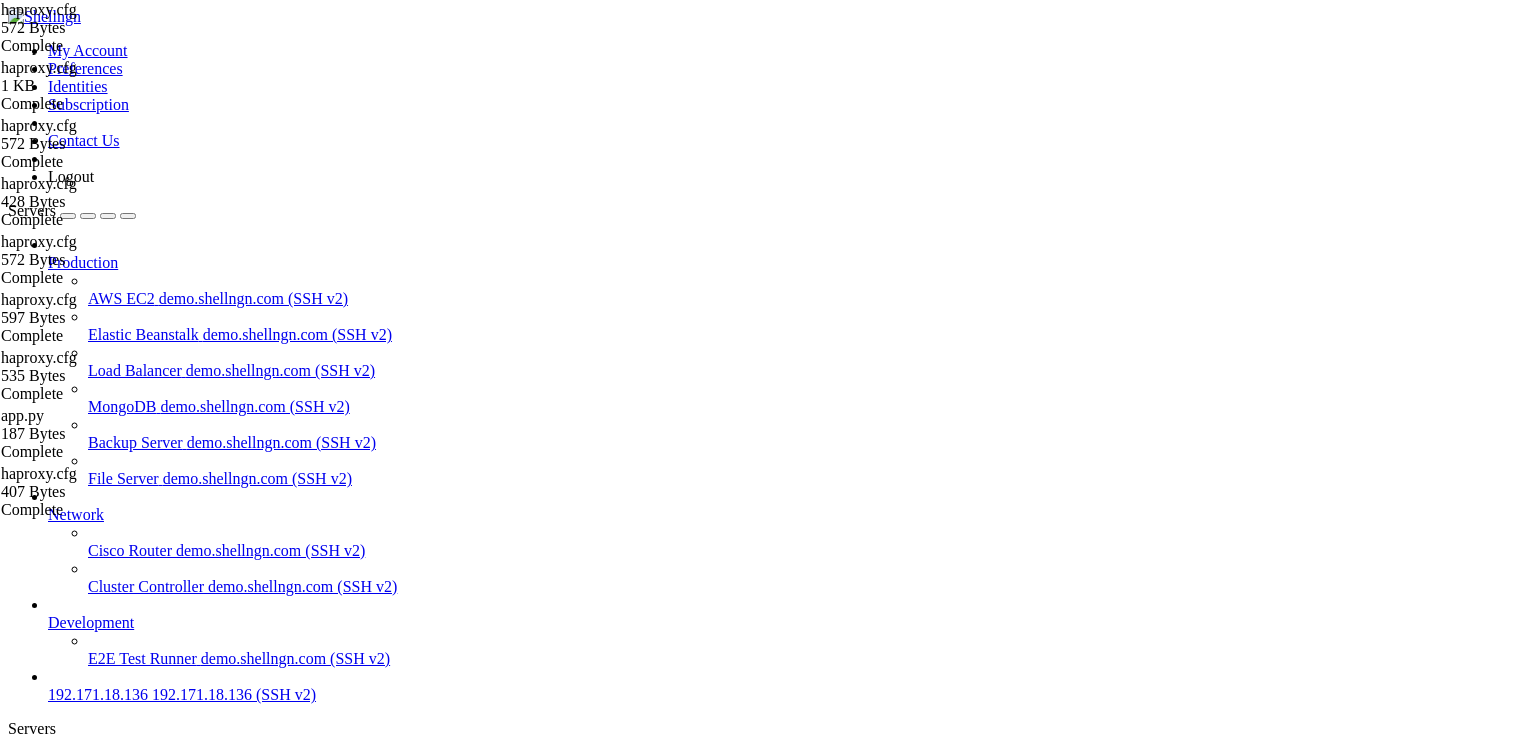 scroll, scrollTop: 112, scrollLeft: 0, axis: vertical 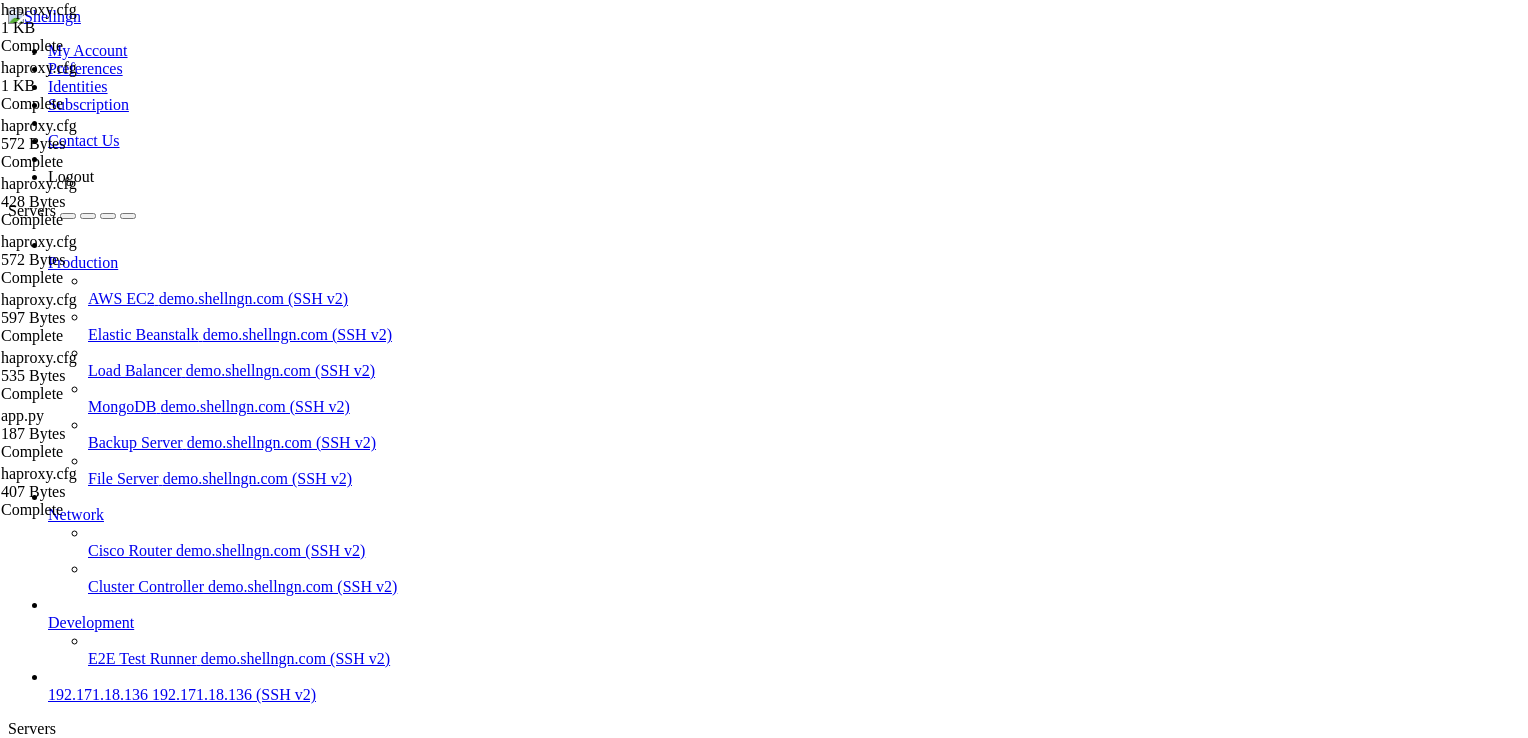 click on "192.171.18.136" at bounding box center [98, 762] 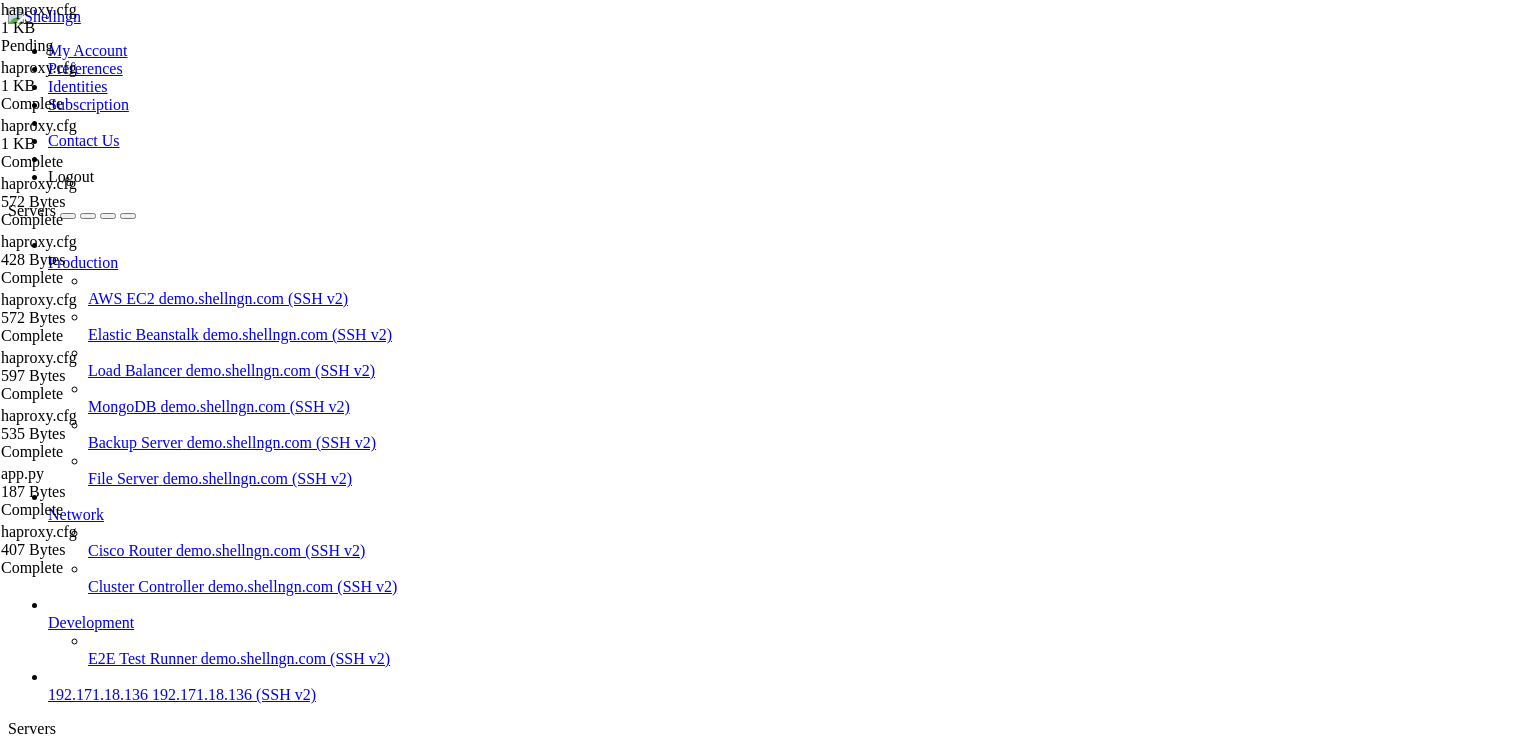 click on "Reconnect" at bounding box center (48, 1877) 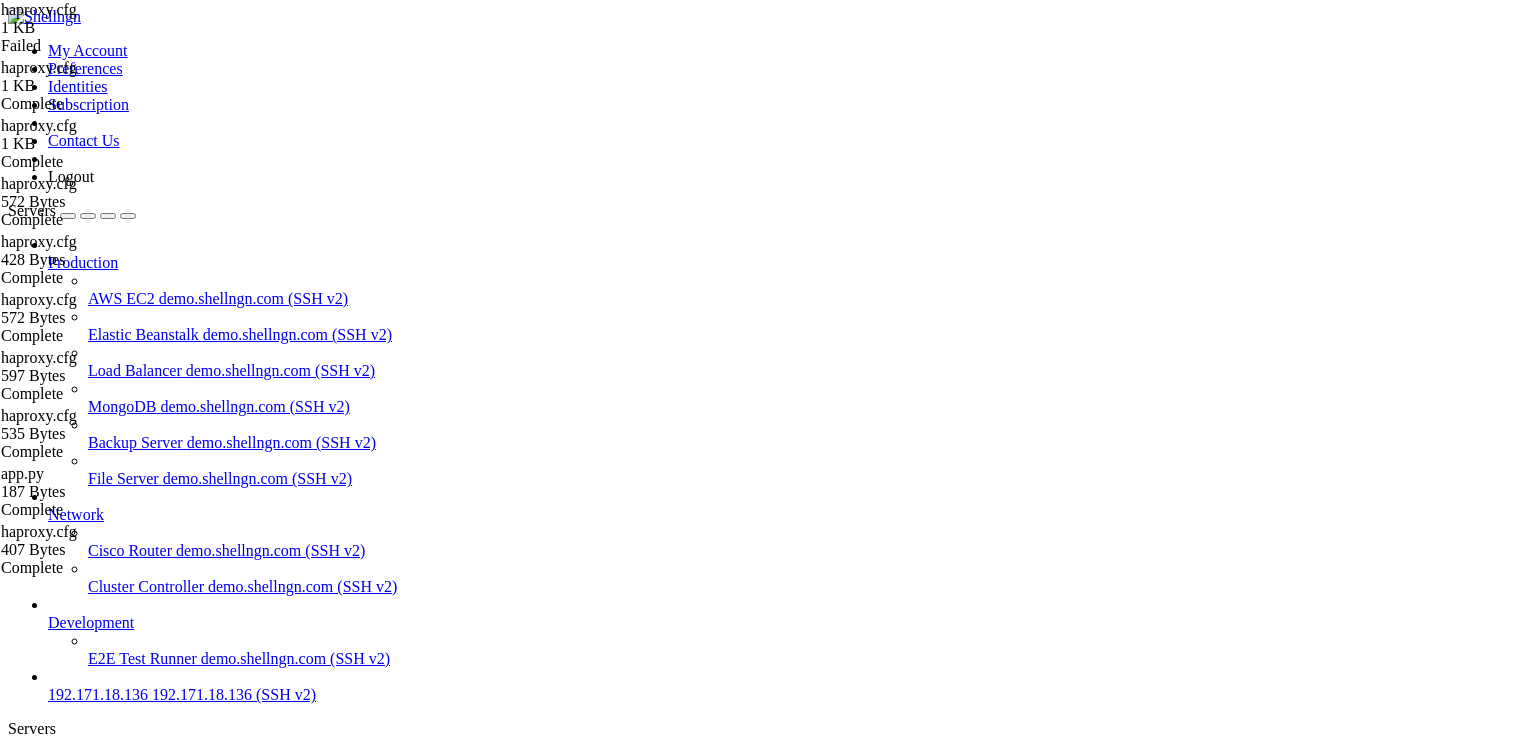 click at bounding box center [1228, 1292] 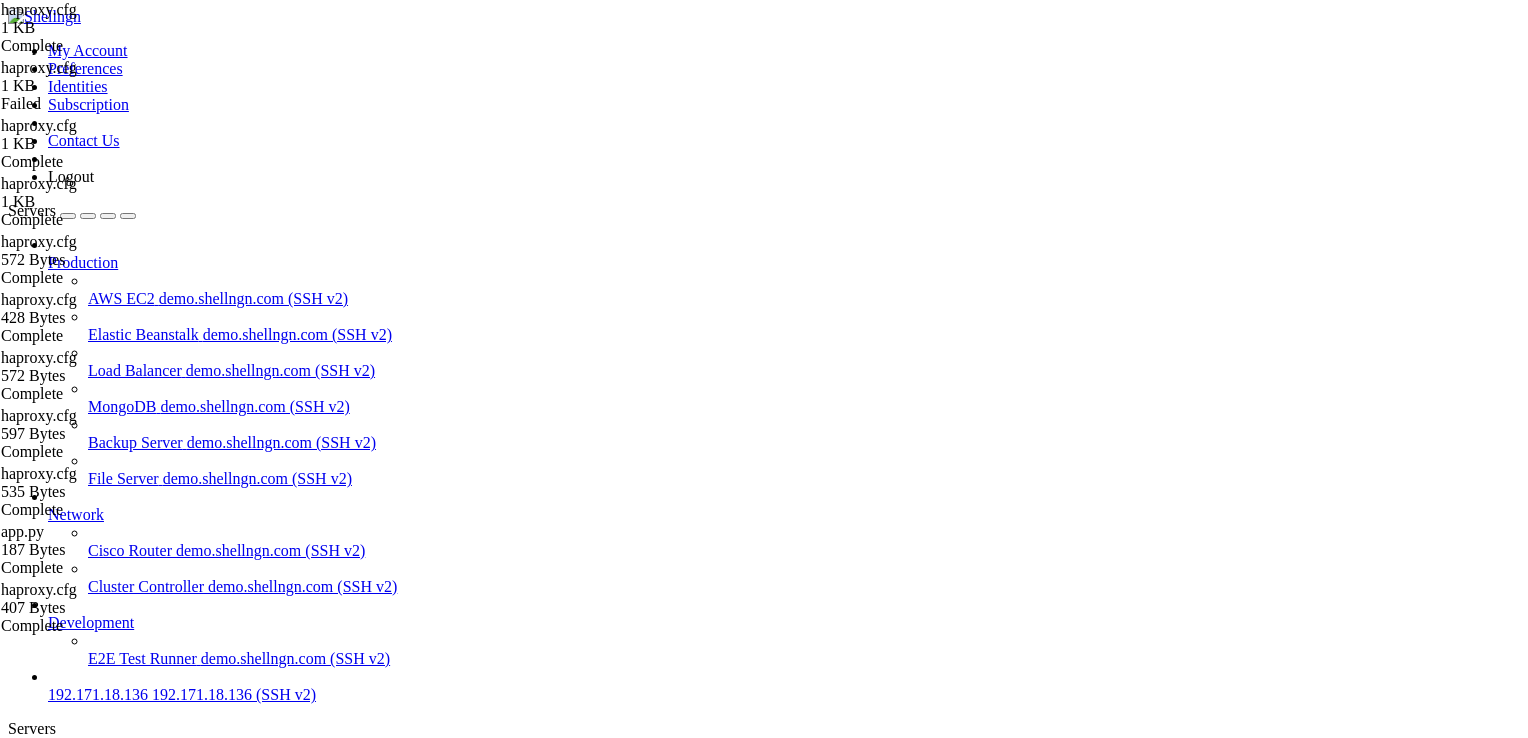 scroll, scrollTop: 148, scrollLeft: 0, axis: vertical 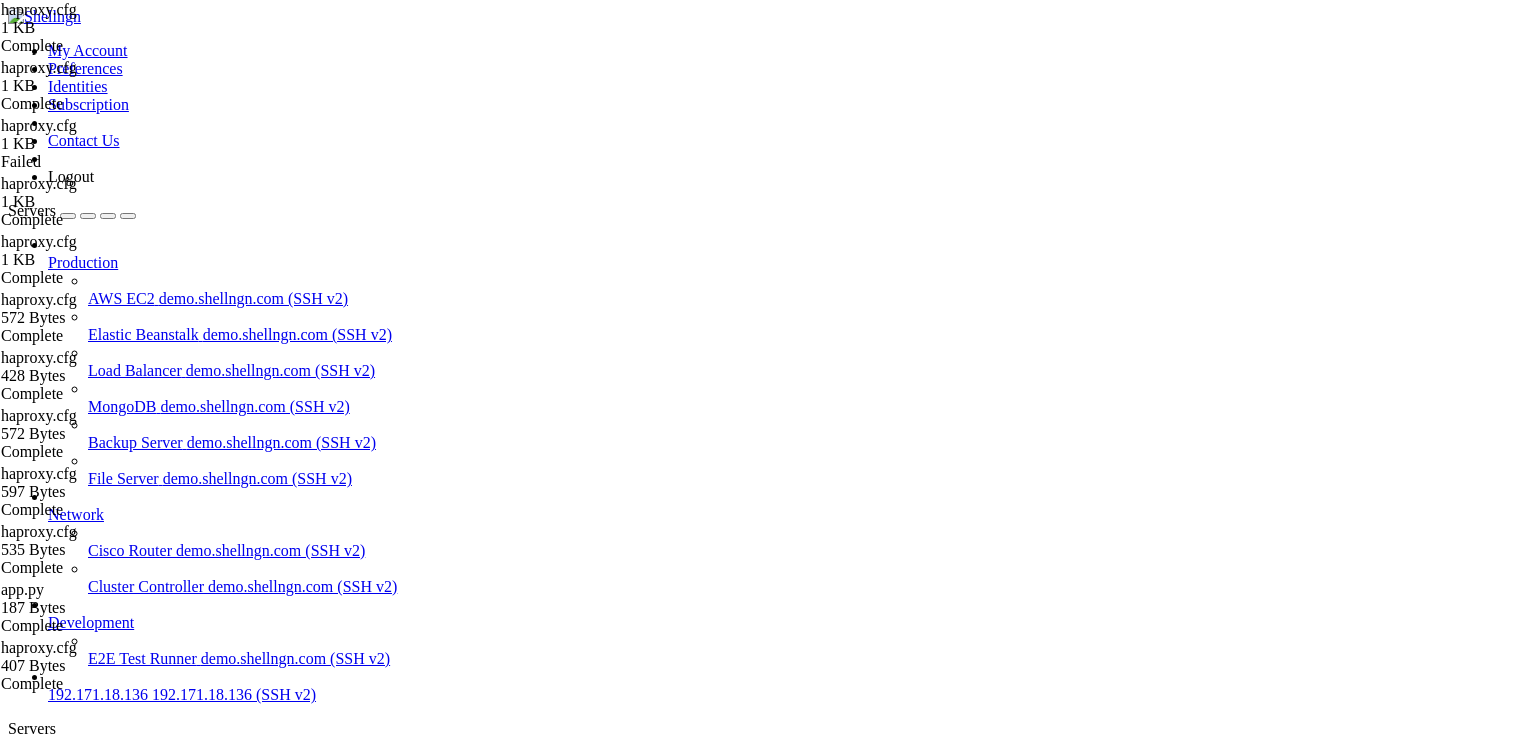 drag, startPoint x: 516, startPoint y: 685, endPoint x: 264, endPoint y: 50, distance: 683.17566 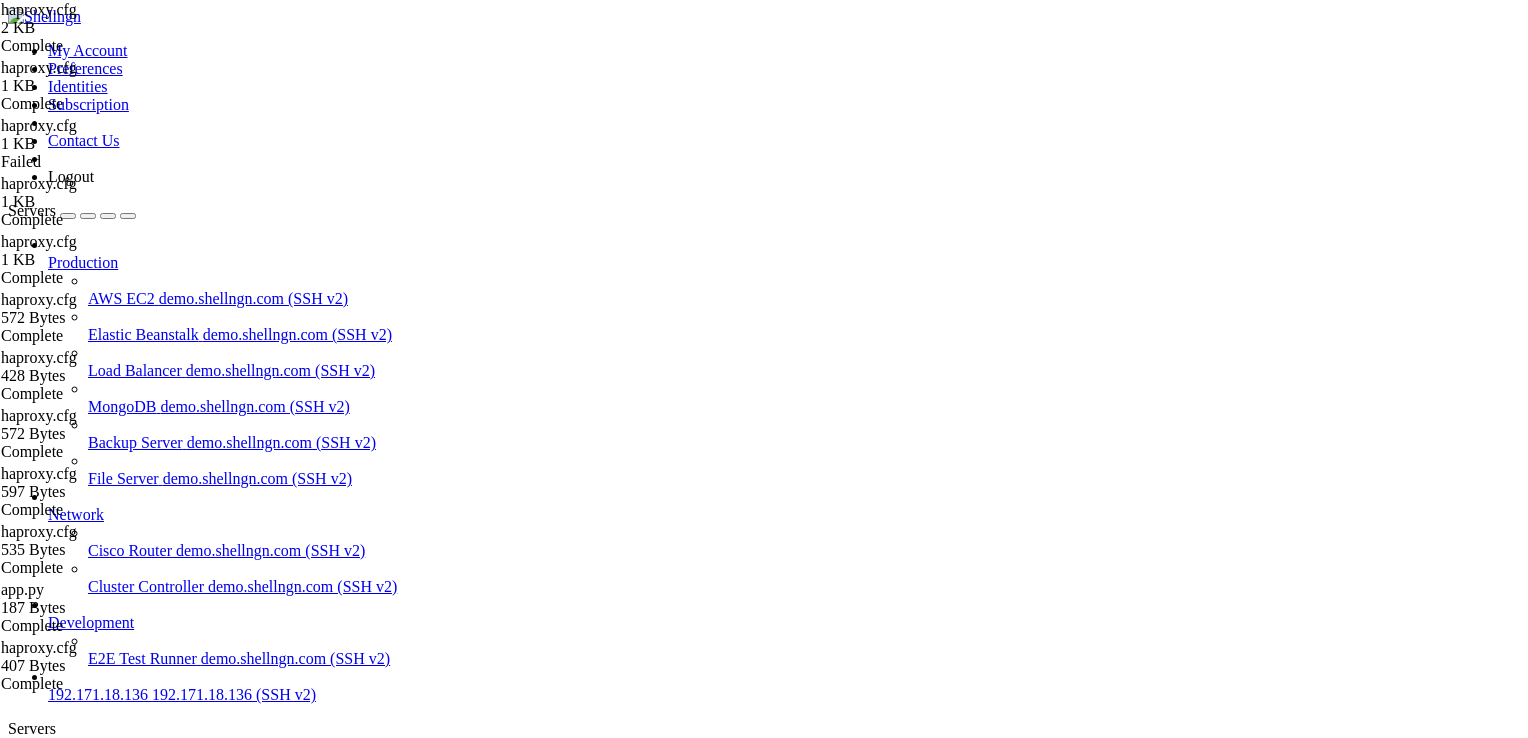 click on "192.171.18.136" at bounding box center (98, 762) 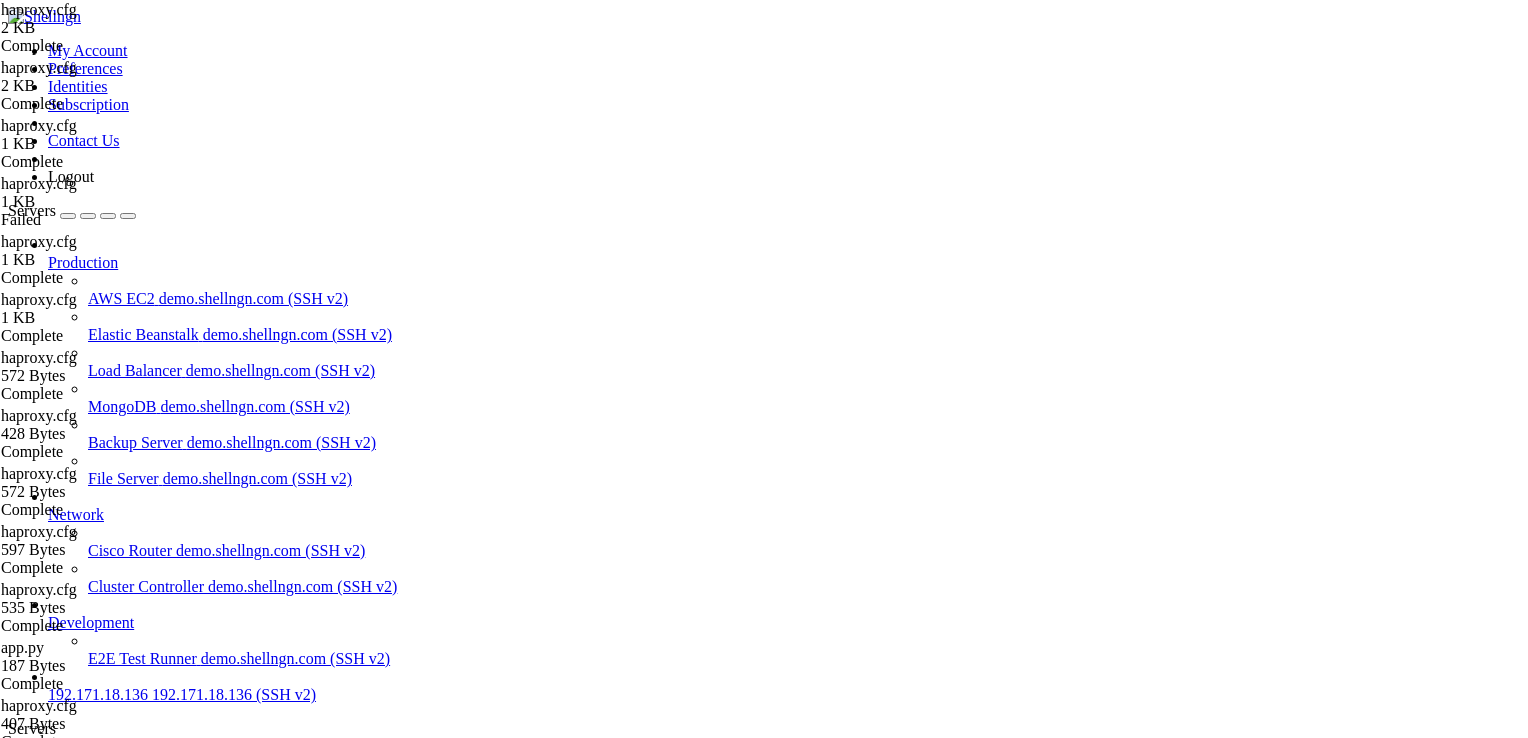 type on "chroot /var/lib/haproxy" 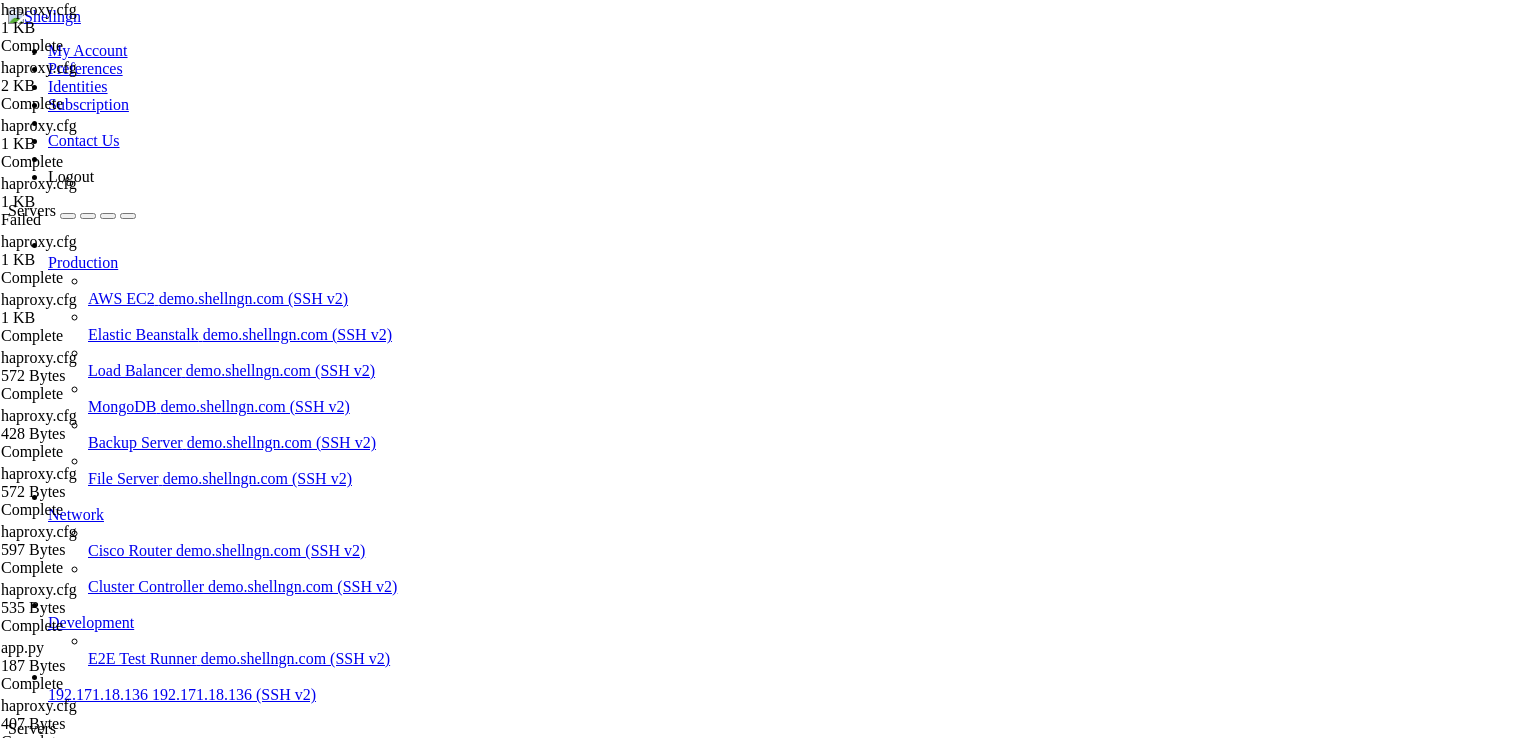 click on "192.171.18.136" at bounding box center (98, 762) 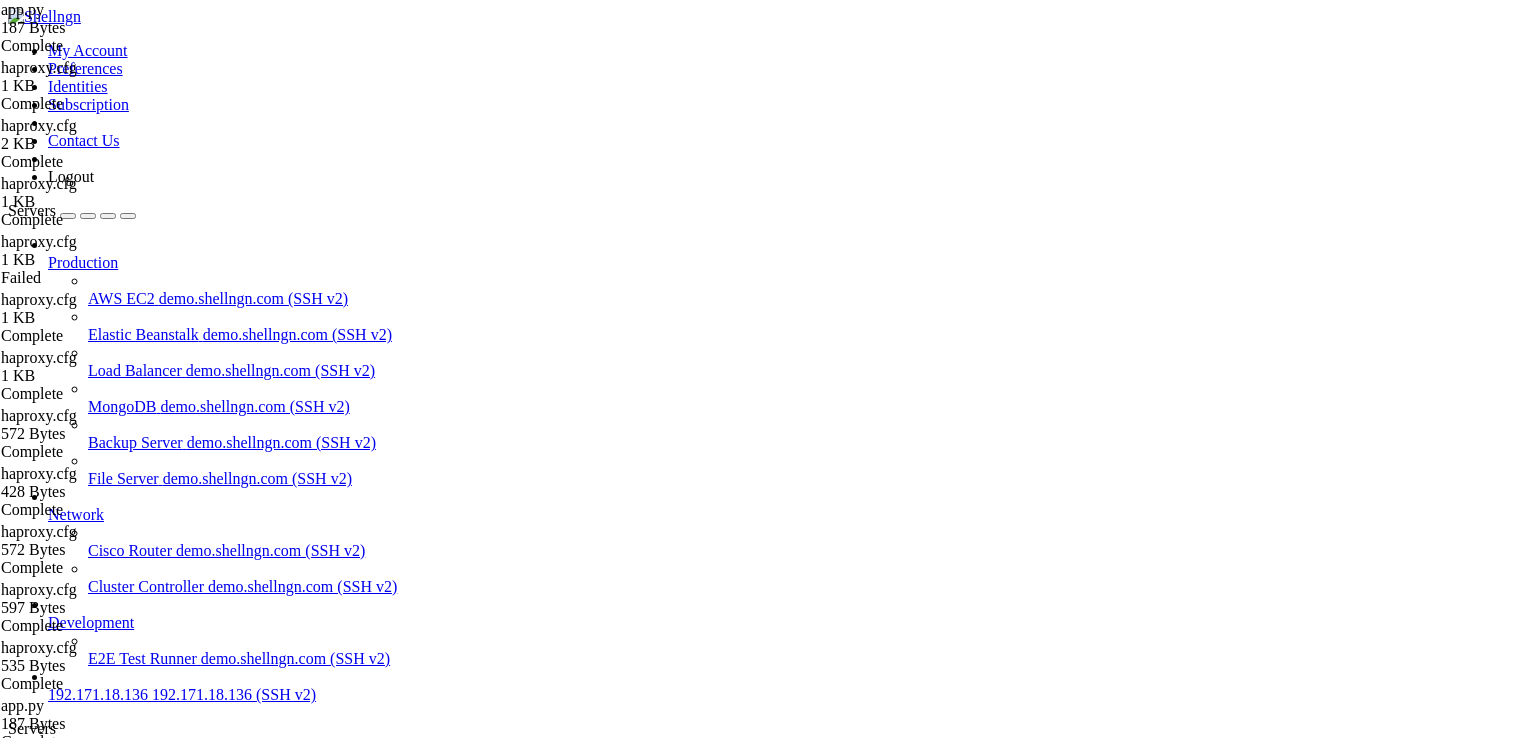 drag, startPoint x: 586, startPoint y: 322, endPoint x: 235, endPoint y: 43, distance: 448.37708 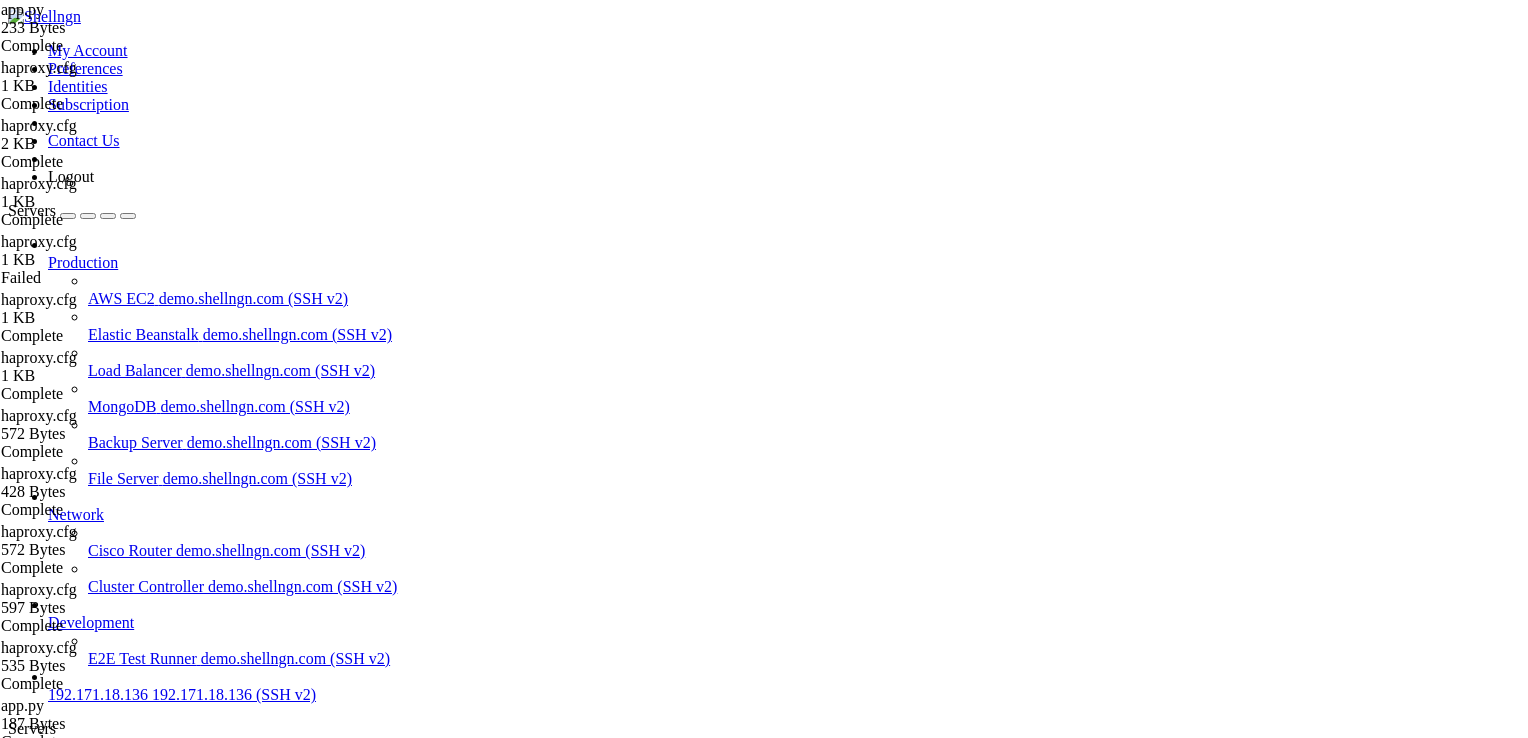 click on "192.171.18.136" at bounding box center [98, 762] 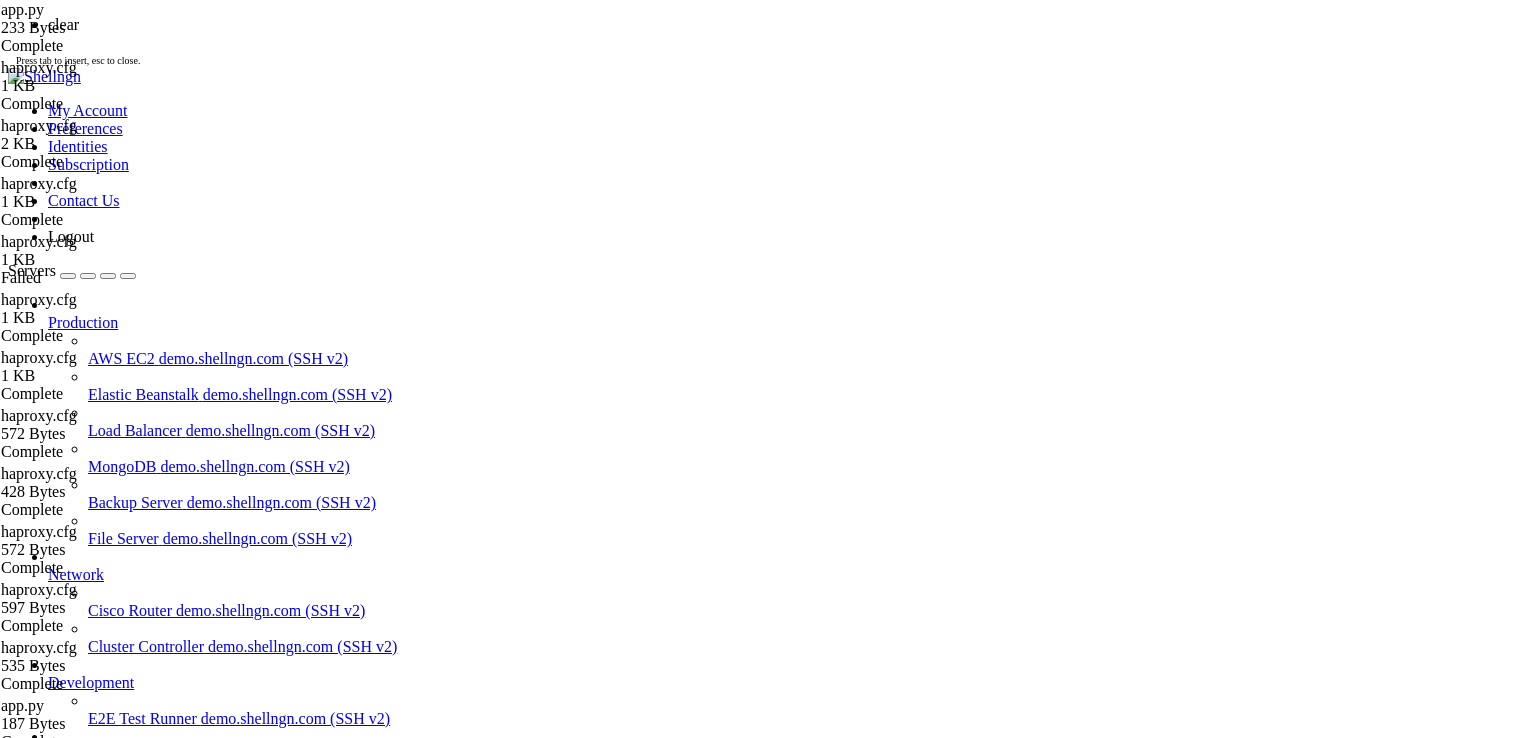 scroll, scrollTop: 0, scrollLeft: 0, axis: both 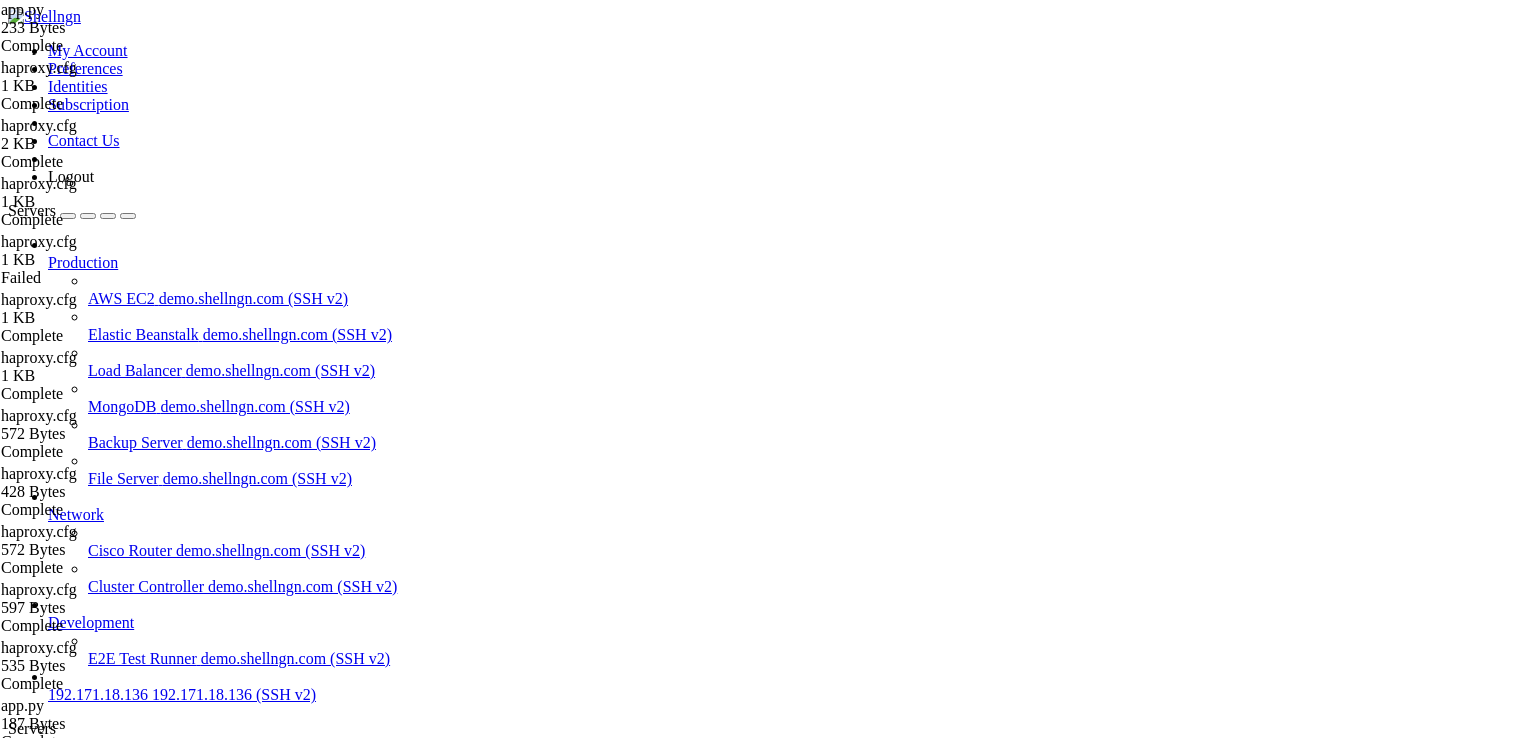 drag, startPoint x: 422, startPoint y: 1315, endPoint x: 252, endPoint y: 1295, distance: 171.17242 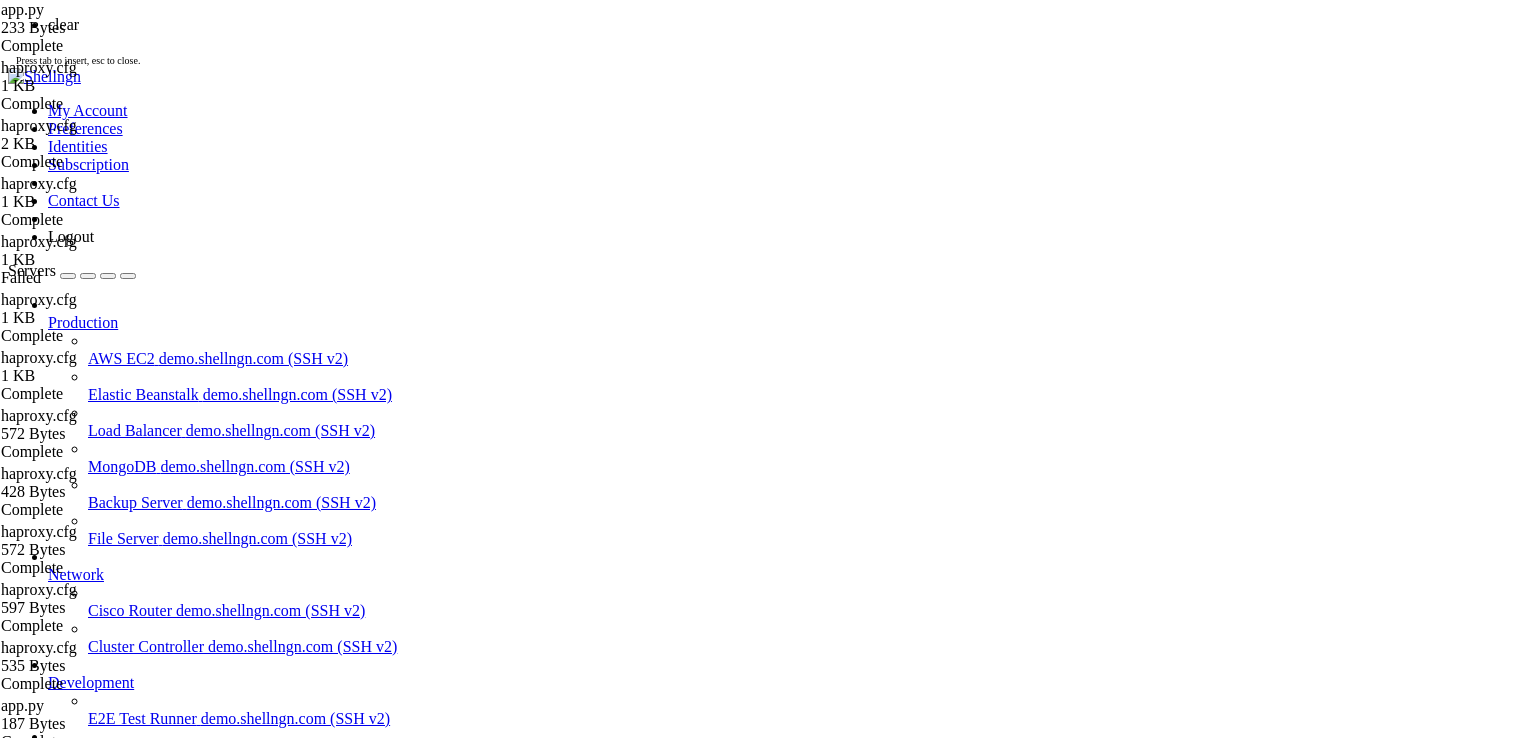 scroll, scrollTop: 0, scrollLeft: 0, axis: both 